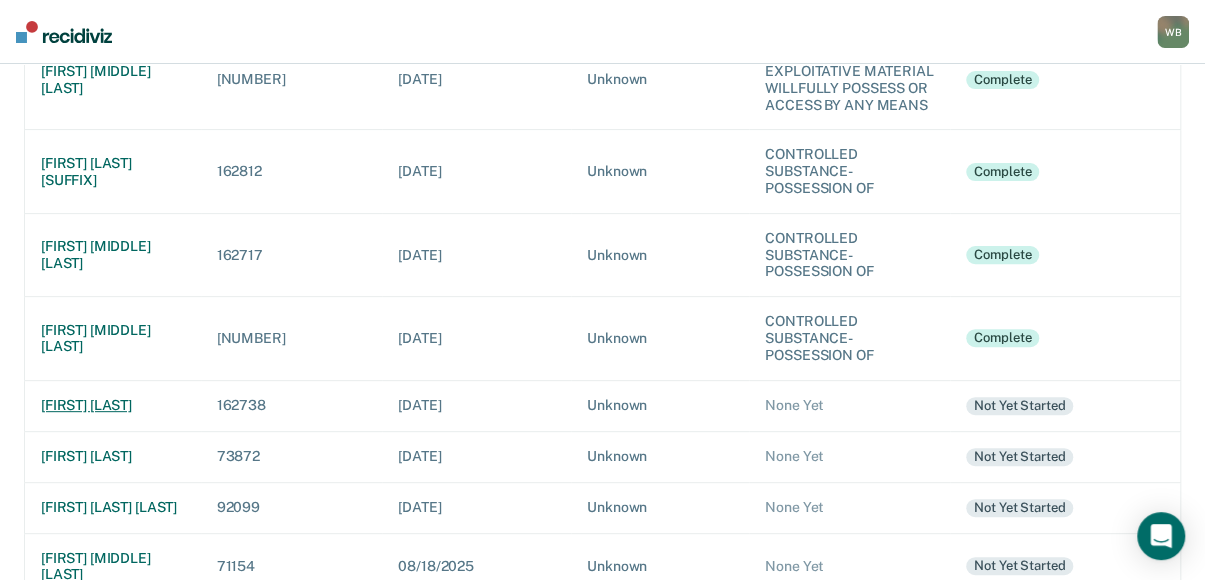 scroll, scrollTop: 200, scrollLeft: 0, axis: vertical 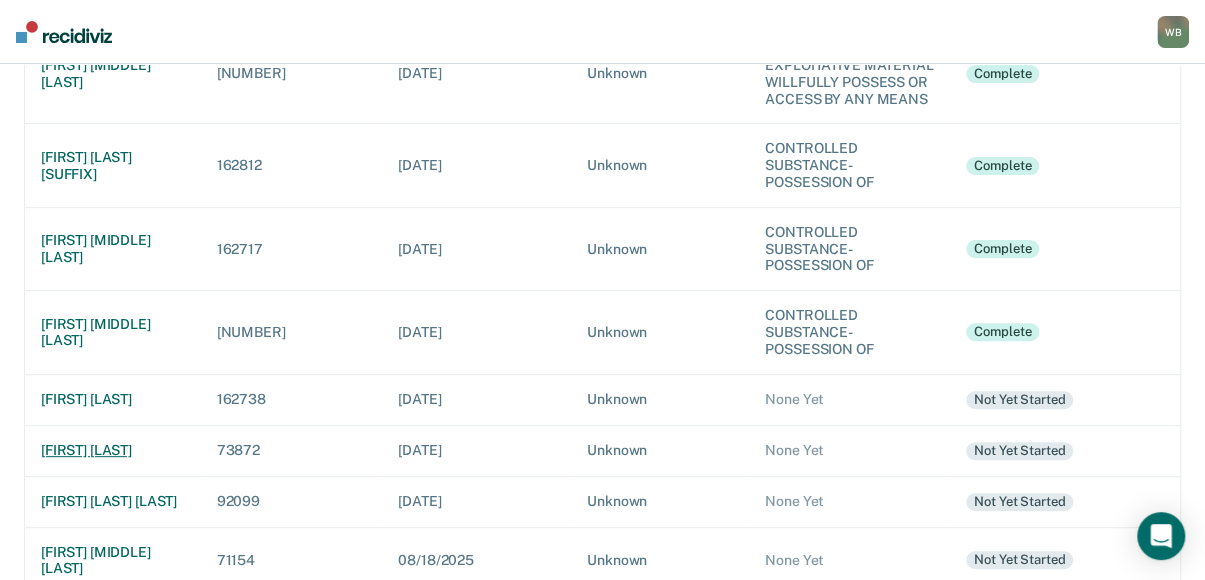 click on "[FIRST] [LAST]" at bounding box center [113, 450] 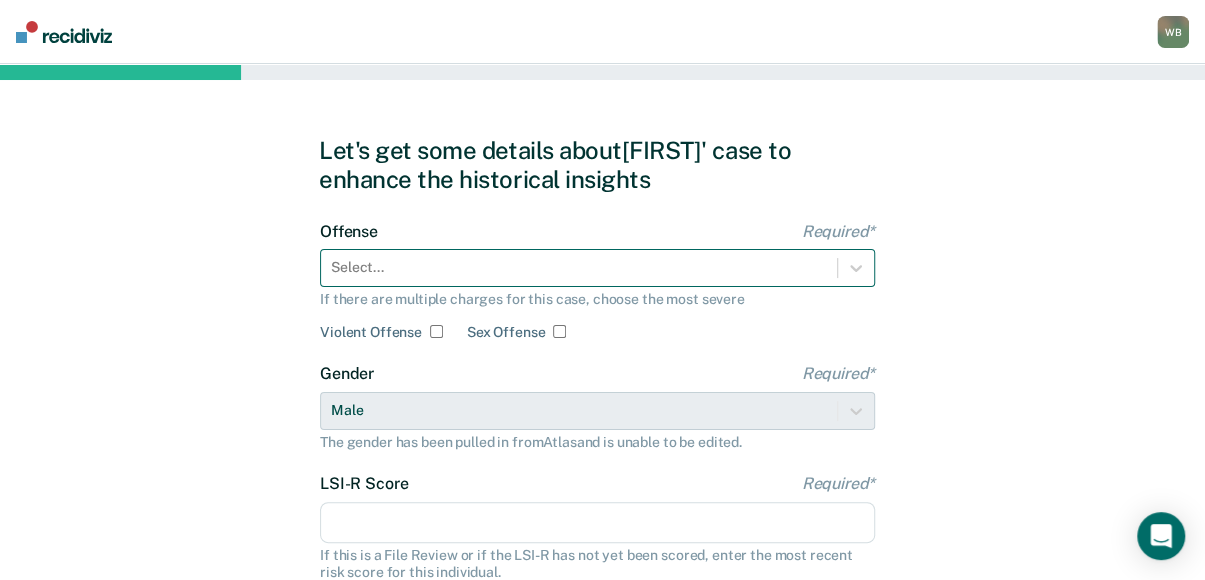 click on "Select..." at bounding box center [597, 268] 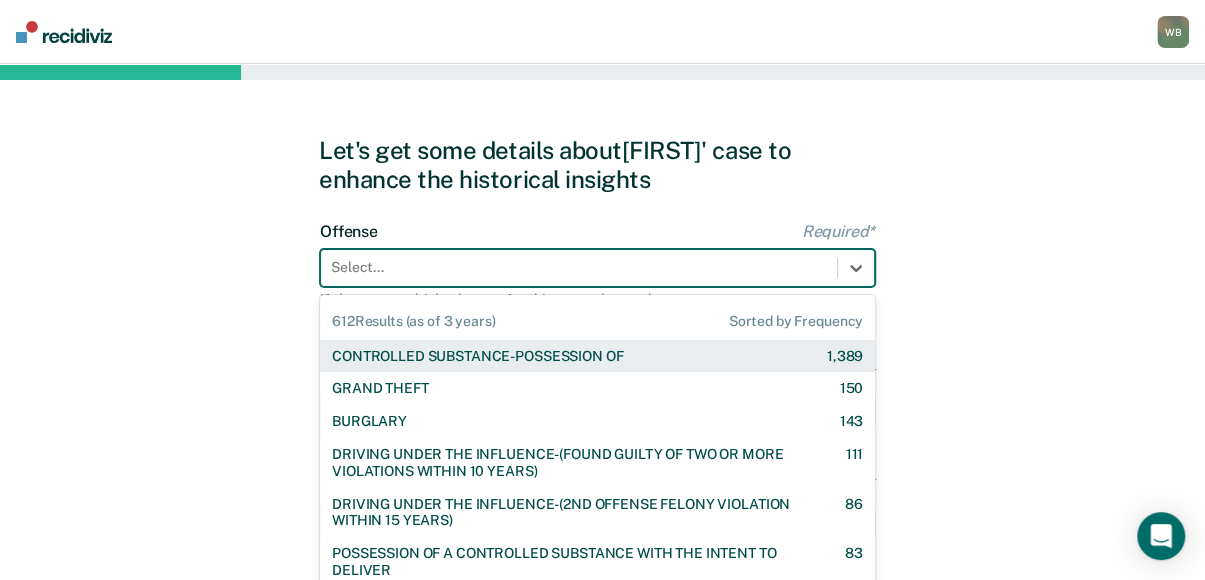 scroll, scrollTop: 63, scrollLeft: 0, axis: vertical 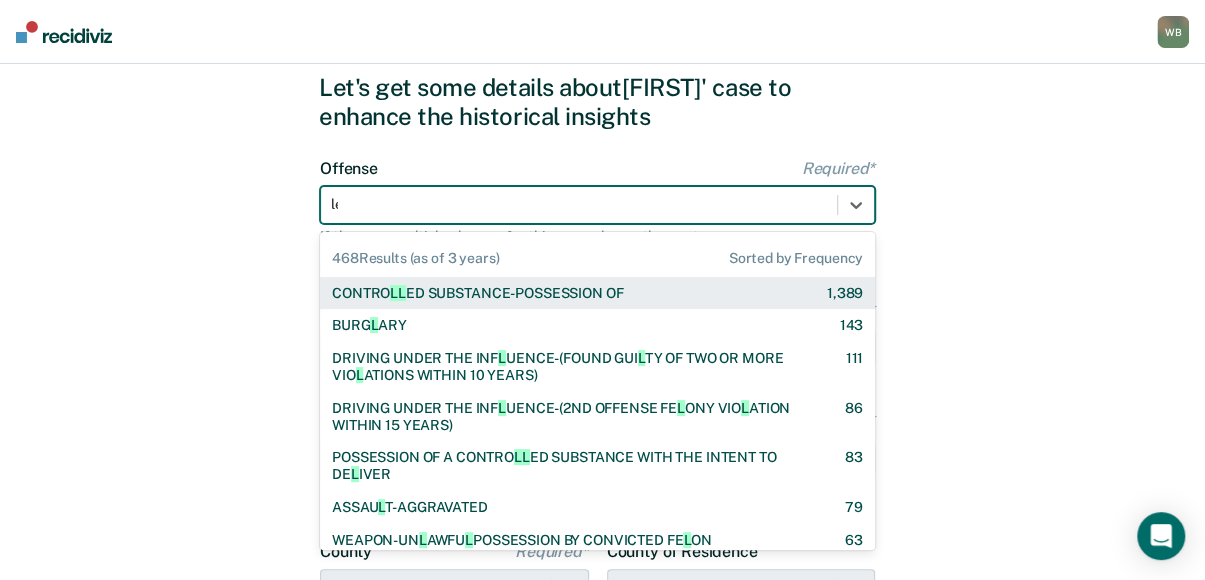 type on "[FIRST]" 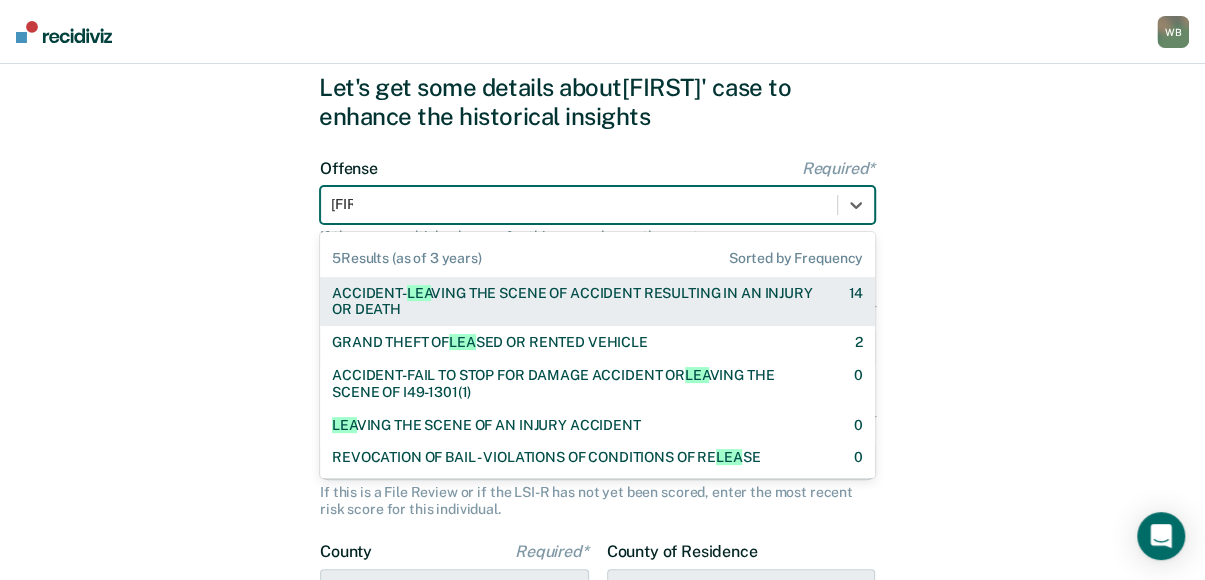 click on "ACCIDENT- LEA VING THE SCENE OF ACCIDENT RESULTING IN AN INJURY OR DEATH" at bounding box center (572, 302) 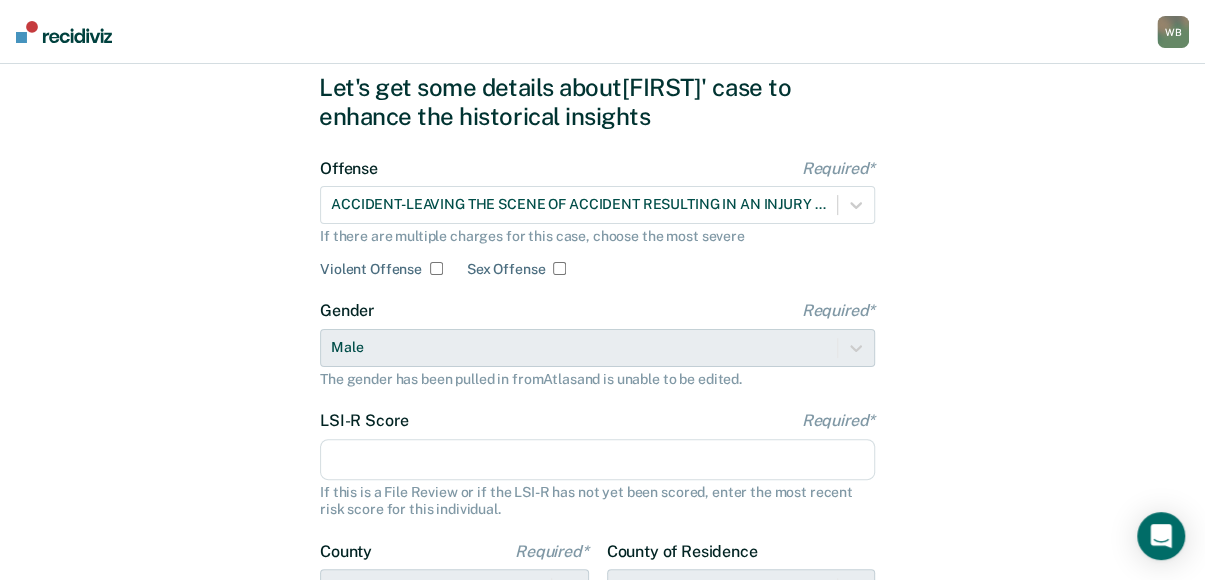 click on "LSI-R Score  Required*" at bounding box center (597, 460) 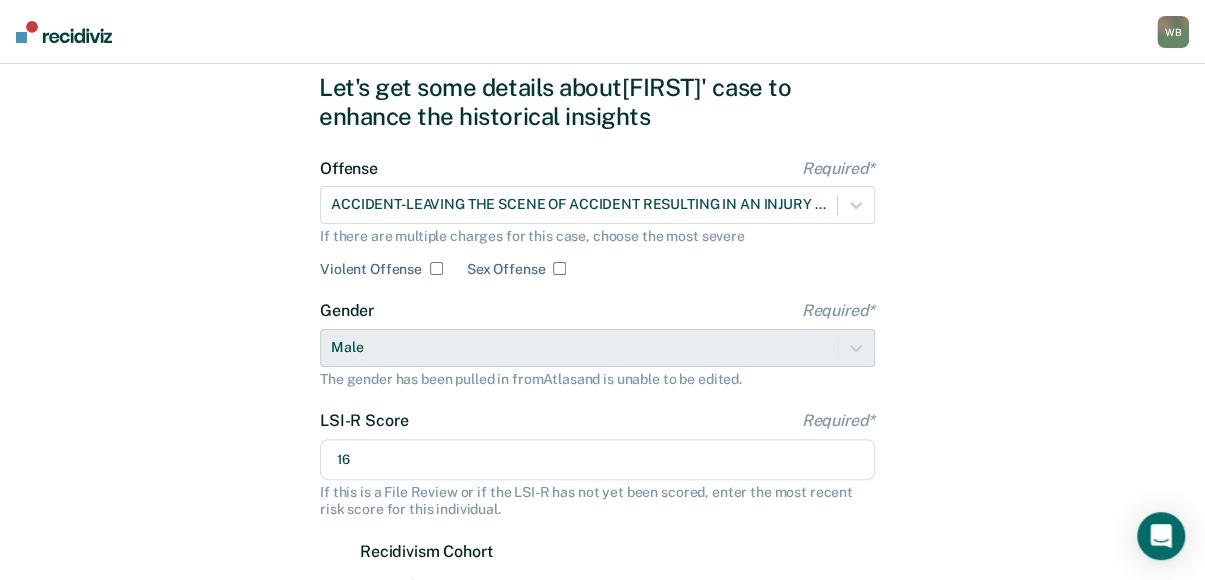 type on "16" 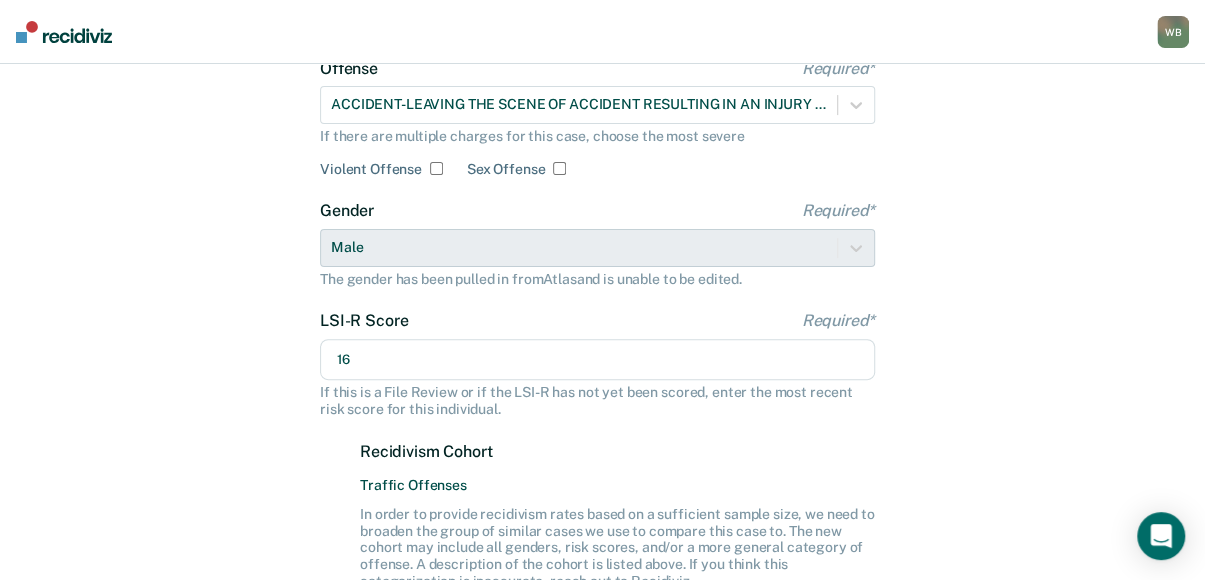click on "Violent Offense" at bounding box center (436, 168) 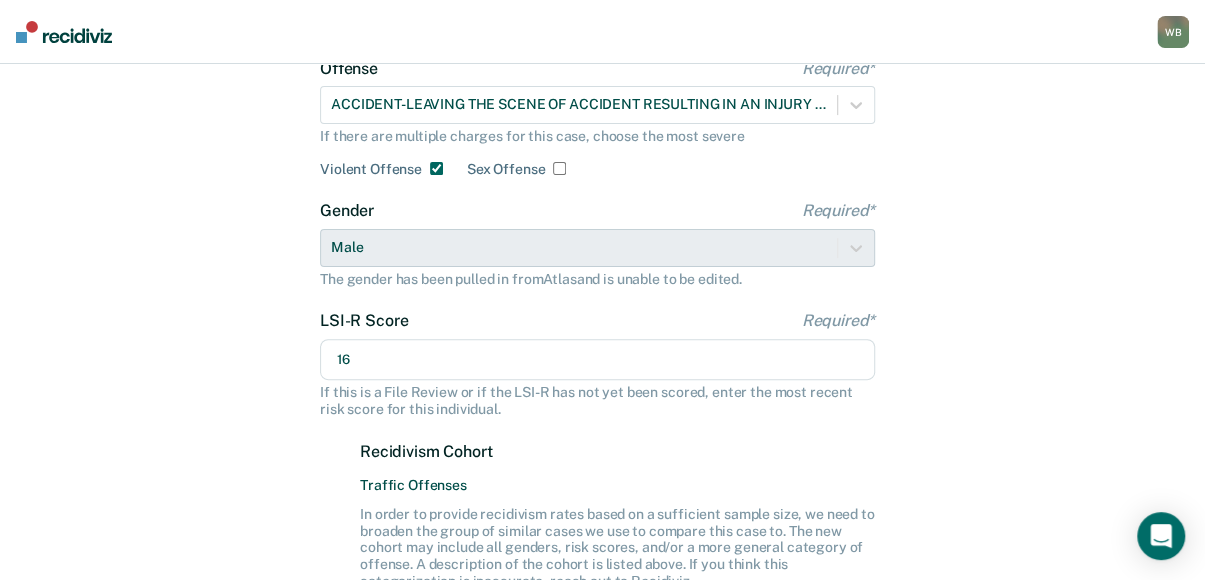 click on "Violent Offense" at bounding box center [436, 168] 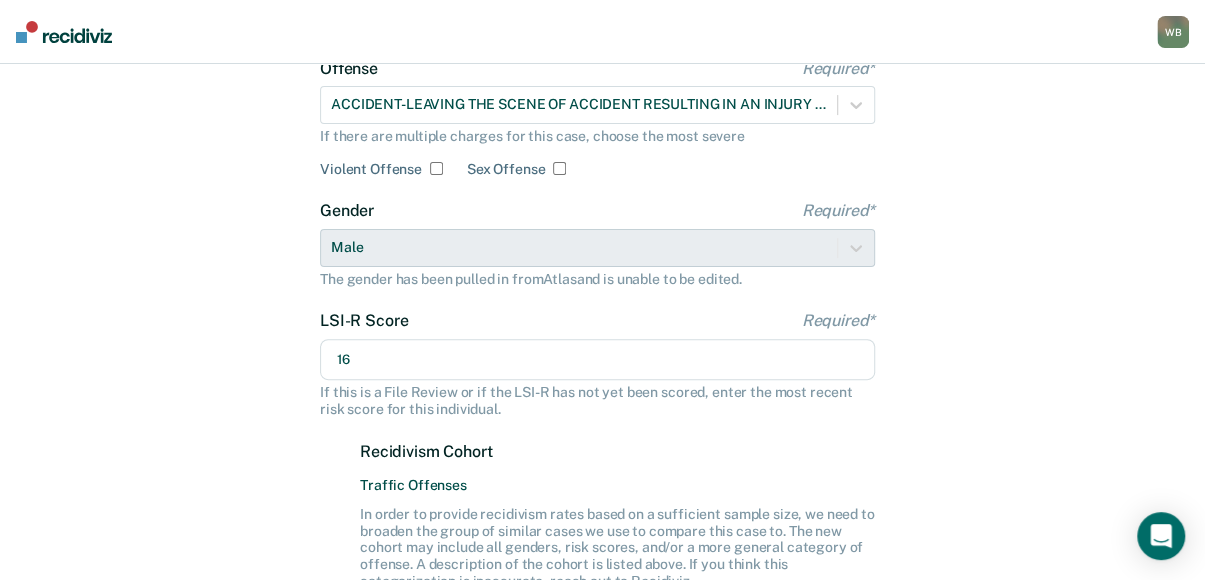 click on "Let's get some details about Carlos' case to enhance the historical insights Offense Required* ACCIDENT-LEAVING THE SCENE OF ACCIDENT RESULTING IN AN INJURY OR DEATH If there are multiple charges for this case, choose the most severe Violent Offense Sex Offense Gender Required* Male The gender has been pulled in from Atlas and is unable to be edited. LSI-R Score Required* 16 If this is a File Review or if the LSI-R has not yet been scored, enter the most recent risk score for this individual. Recidivism Cohort Traffic Offenses In order to provide recidivism rates based on a sufficient sample size, we need to broaden the group of similar cases we use to compare this case to. The new cohort may include all genders, risk scores, and/or a more general category of offense. A description of the cohort is listed above. If you think this categorization is inaccurate, reach out to Recidiviz. County Required* [CITY] This county has been pulled in from Atlas and is unable to be edited. [CITY] Atlas" at bounding box center [602, 437] 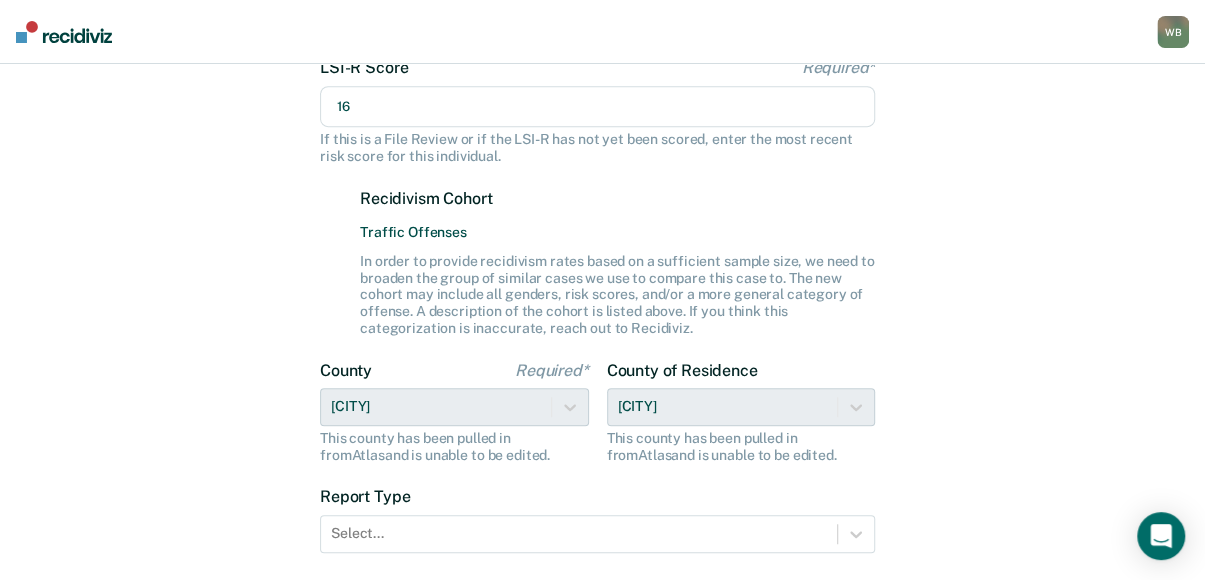 scroll, scrollTop: 463, scrollLeft: 0, axis: vertical 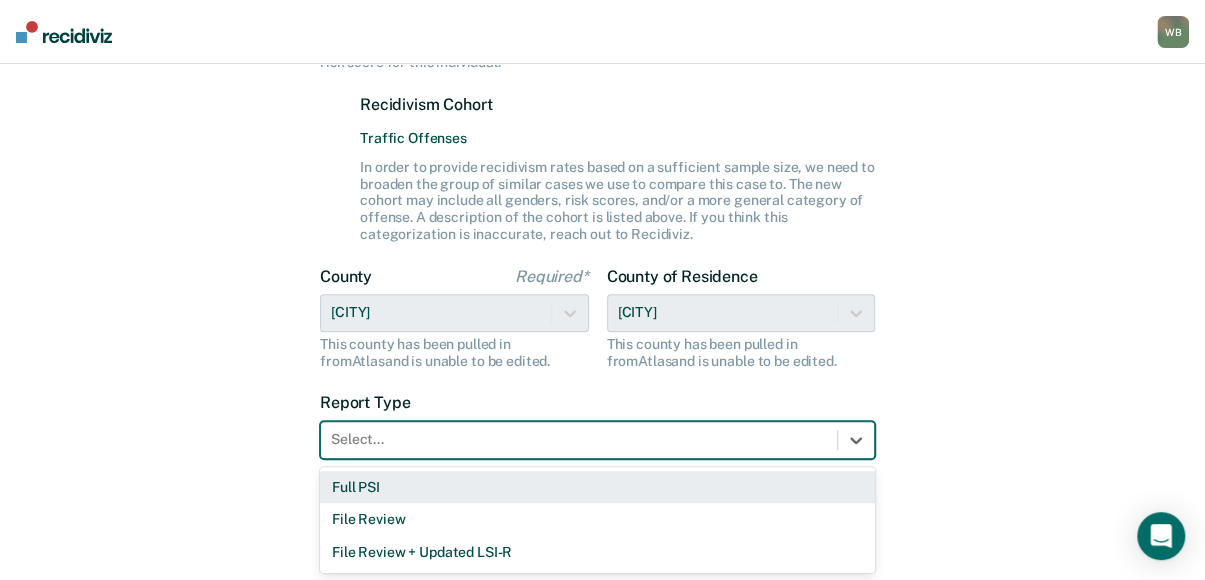 click on "3 results available. Use Up and Down to choose options, press Enter to select the currently focused option, press Escape to exit the menu, press Tab to select the option and exit the menu. Select... Full PSI File Review File Review + Updated LSI-R" at bounding box center [597, 440] 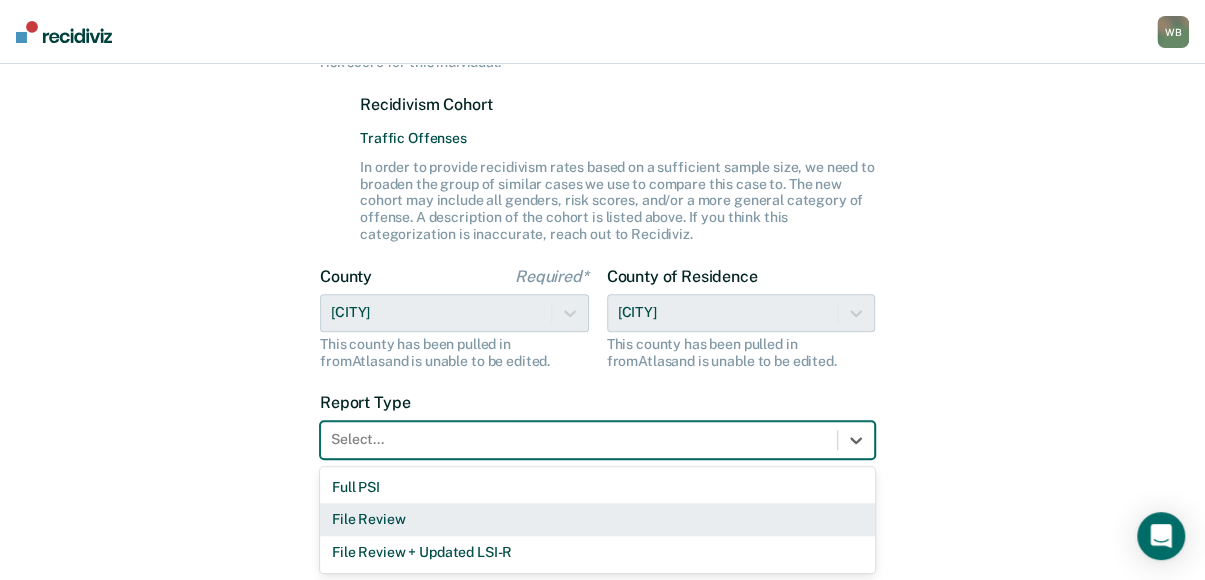click on "Full PSI" at bounding box center [597, 487] 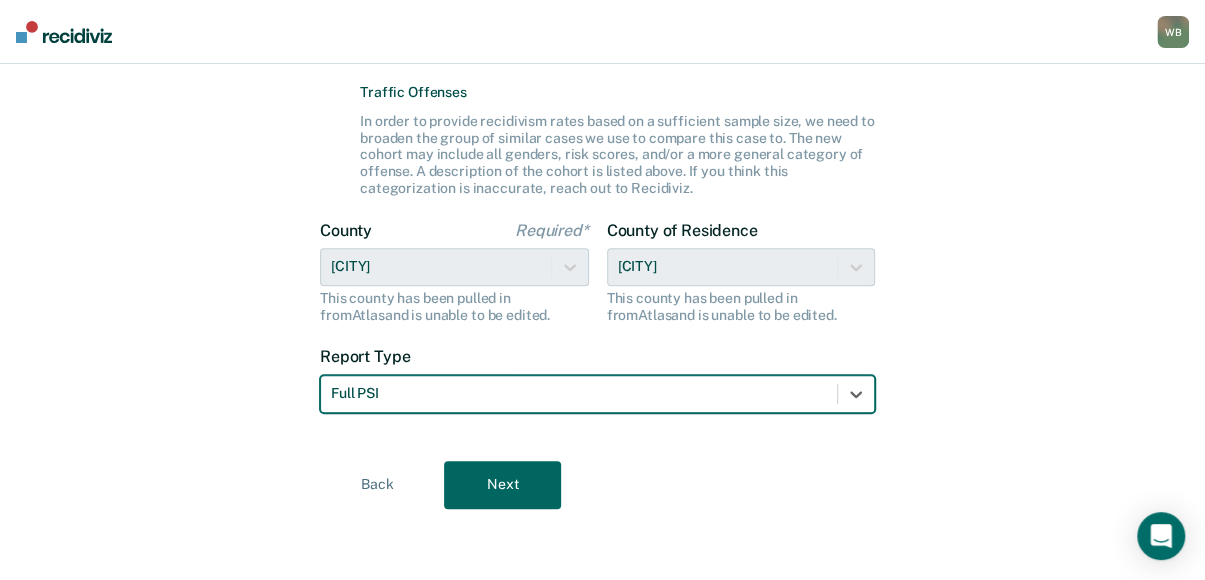 click on "Next" at bounding box center (502, 485) 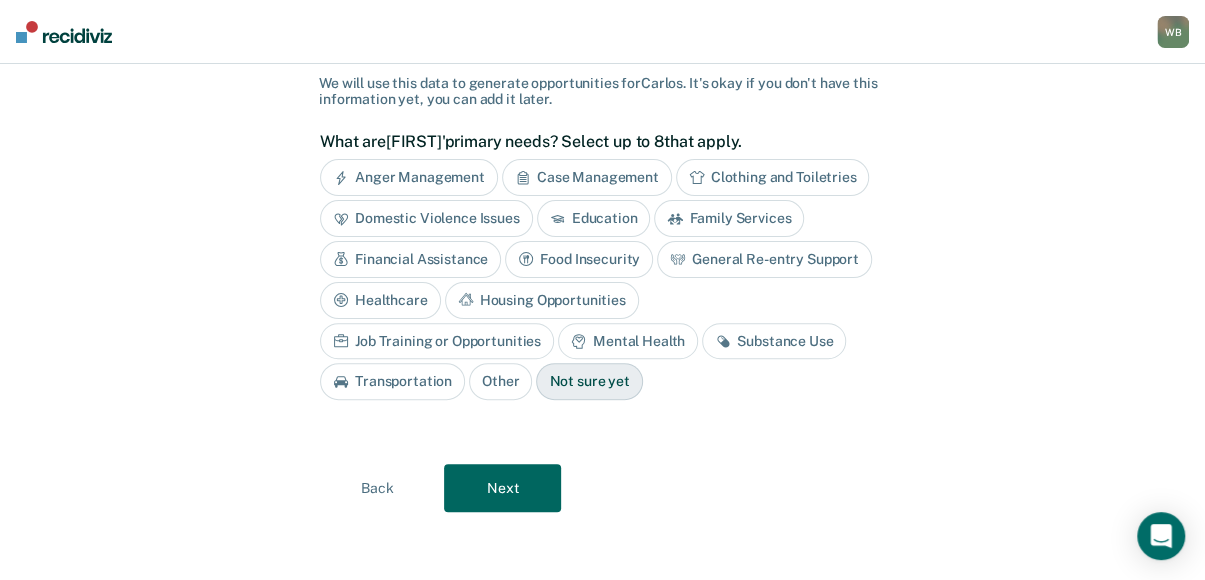 click on "Anger Management" at bounding box center (409, 177) 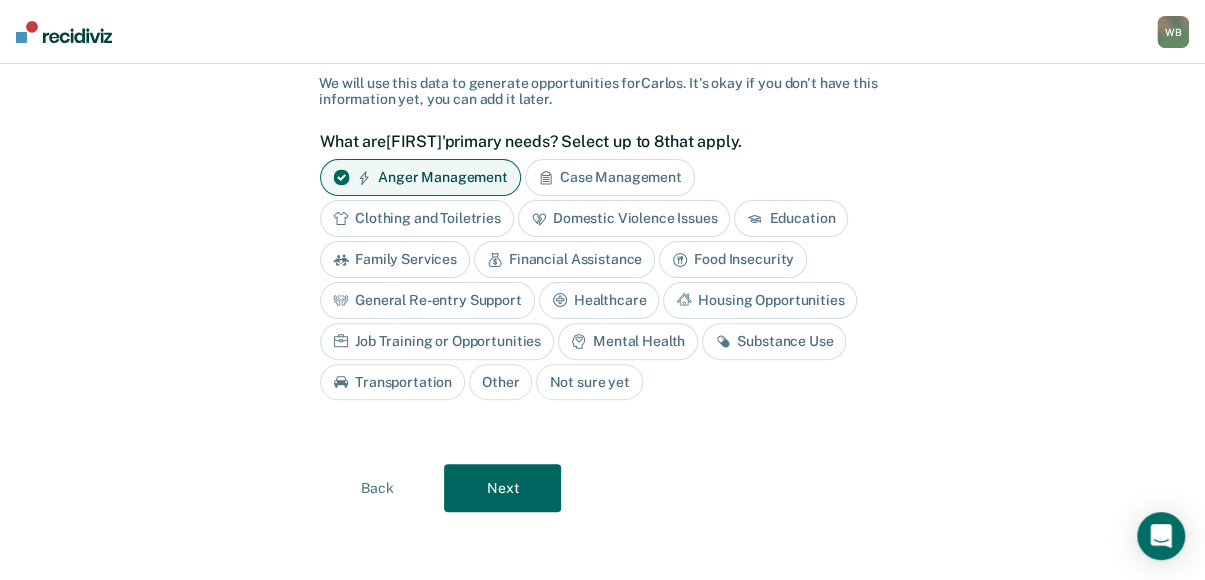 drag, startPoint x: 521, startPoint y: 497, endPoint x: 502, endPoint y: 499, distance: 19.104973 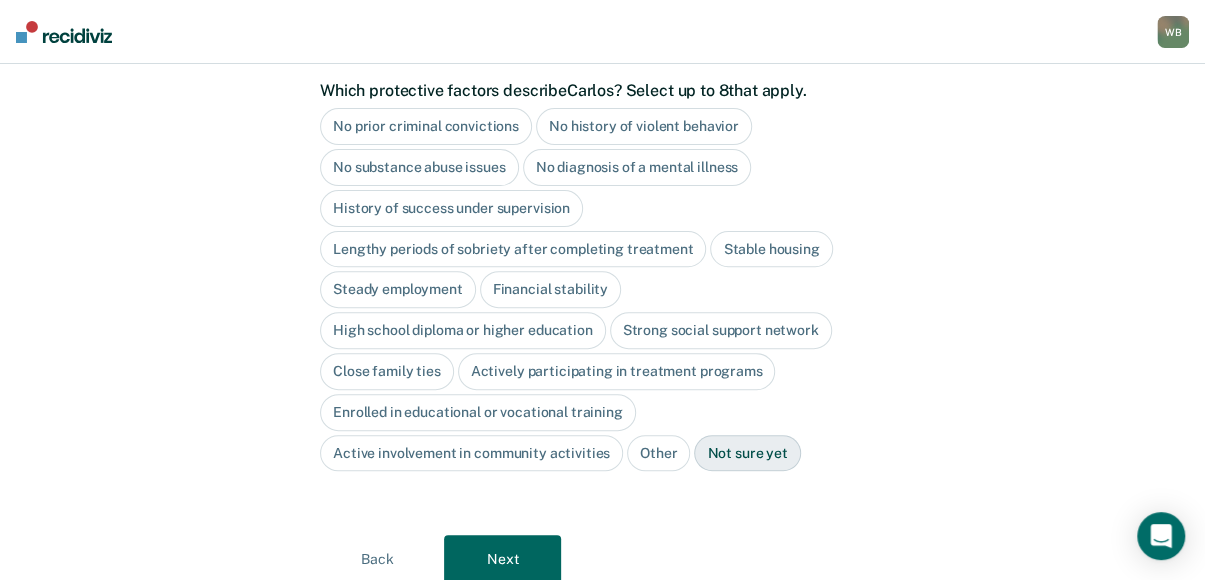scroll, scrollTop: 168, scrollLeft: 0, axis: vertical 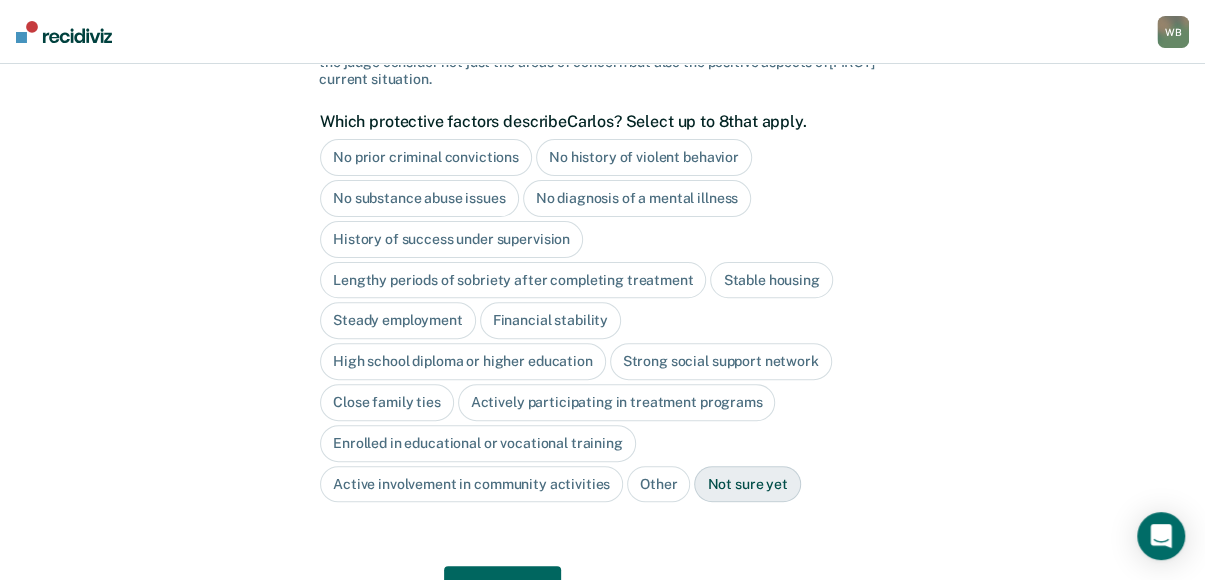 drag, startPoint x: 392, startPoint y: 323, endPoint x: 404, endPoint y: 324, distance: 12.0415945 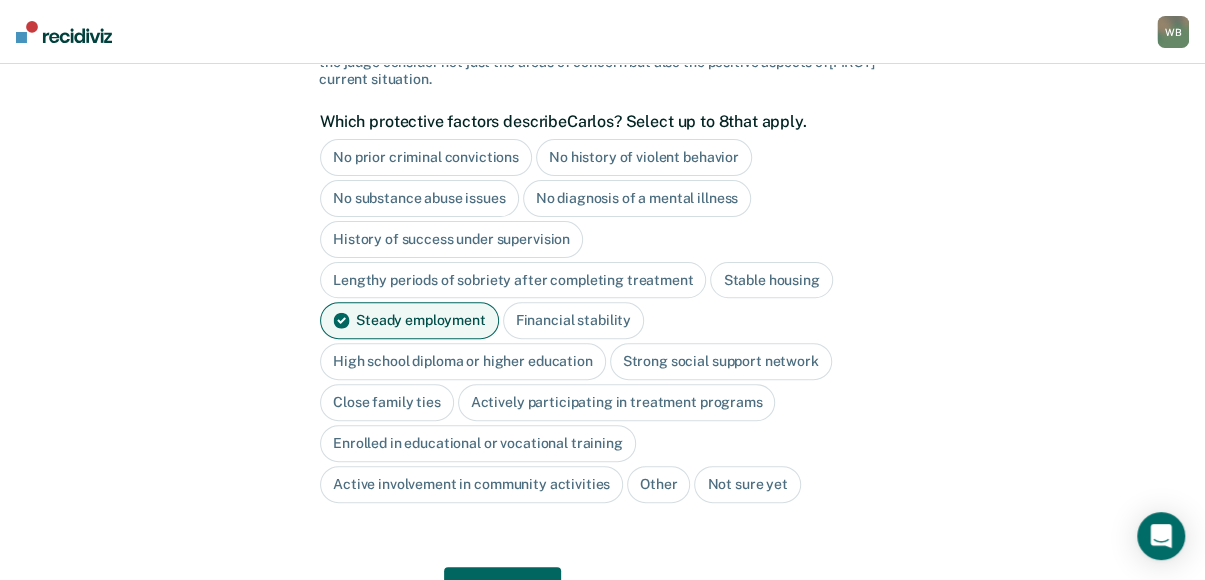 click on "Stable housing" at bounding box center (771, 280) 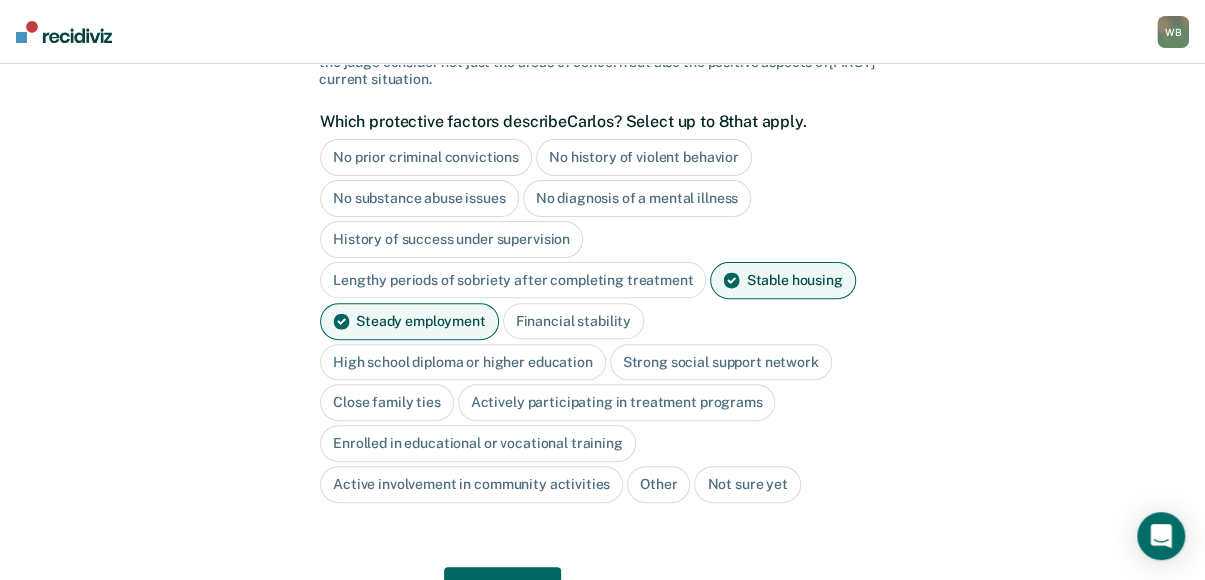 click on "Close family ties" at bounding box center (387, 402) 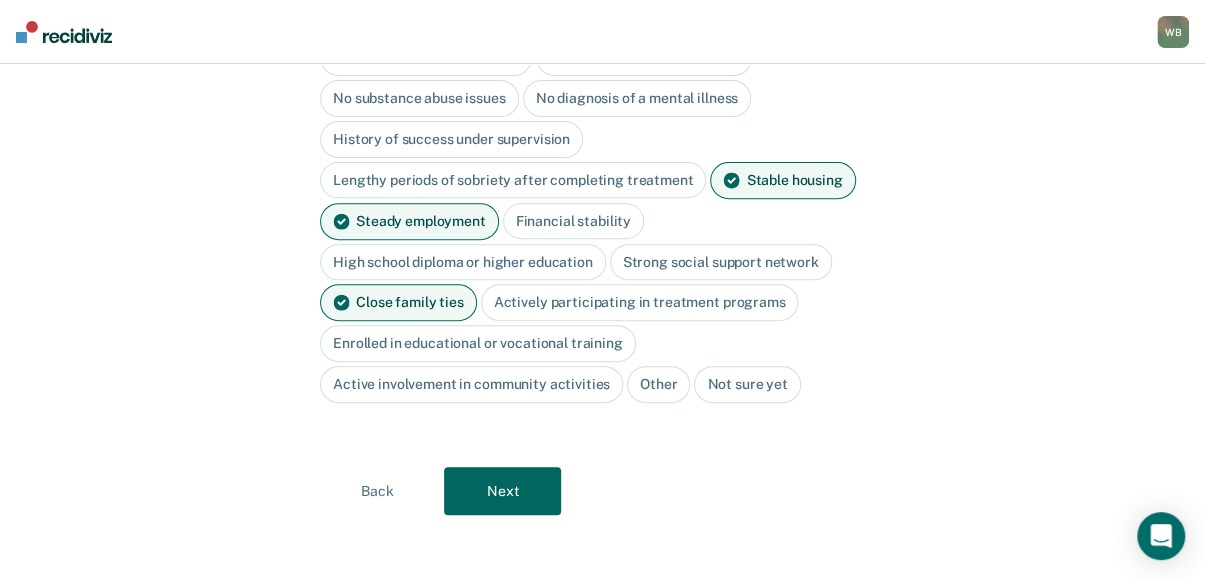 click on "Next" at bounding box center (502, 491) 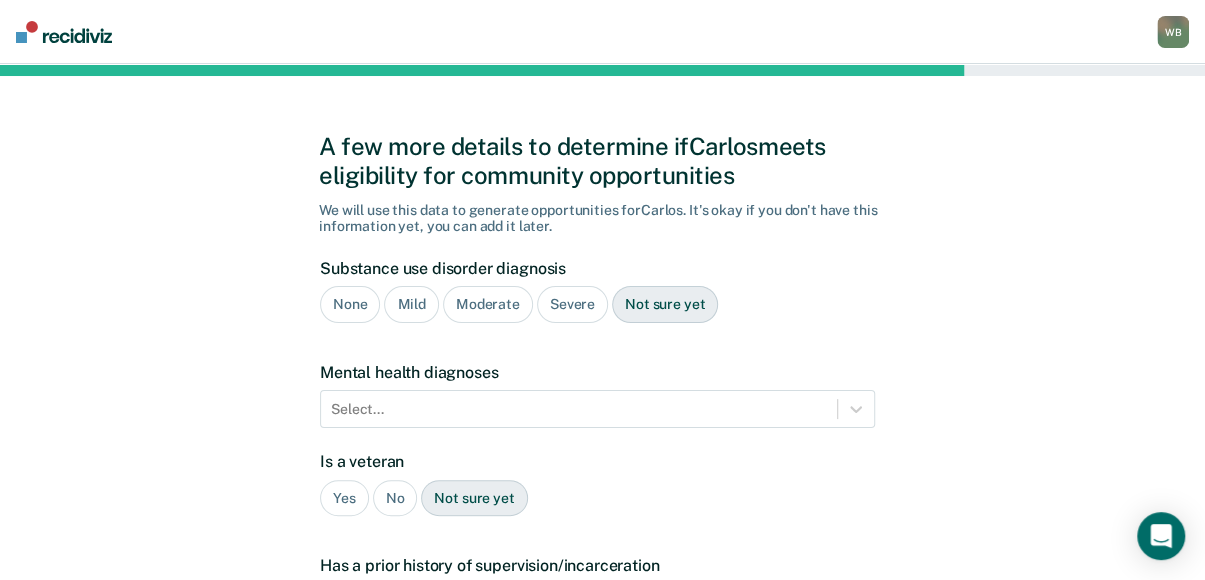 scroll, scrollTop: 0, scrollLeft: 0, axis: both 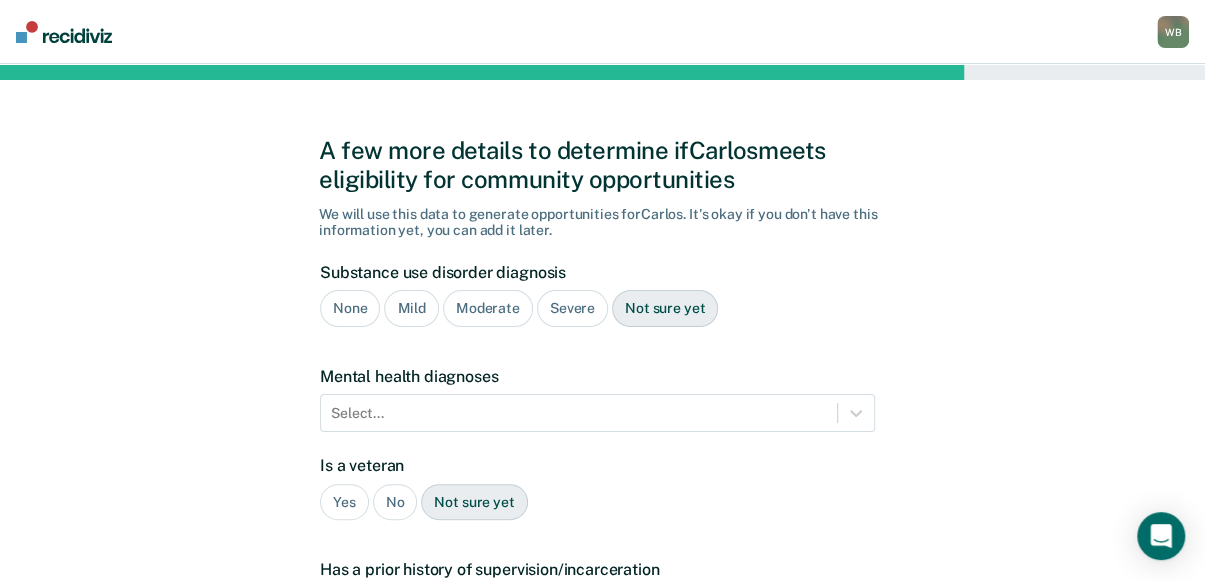 click on "None" at bounding box center [350, 308] 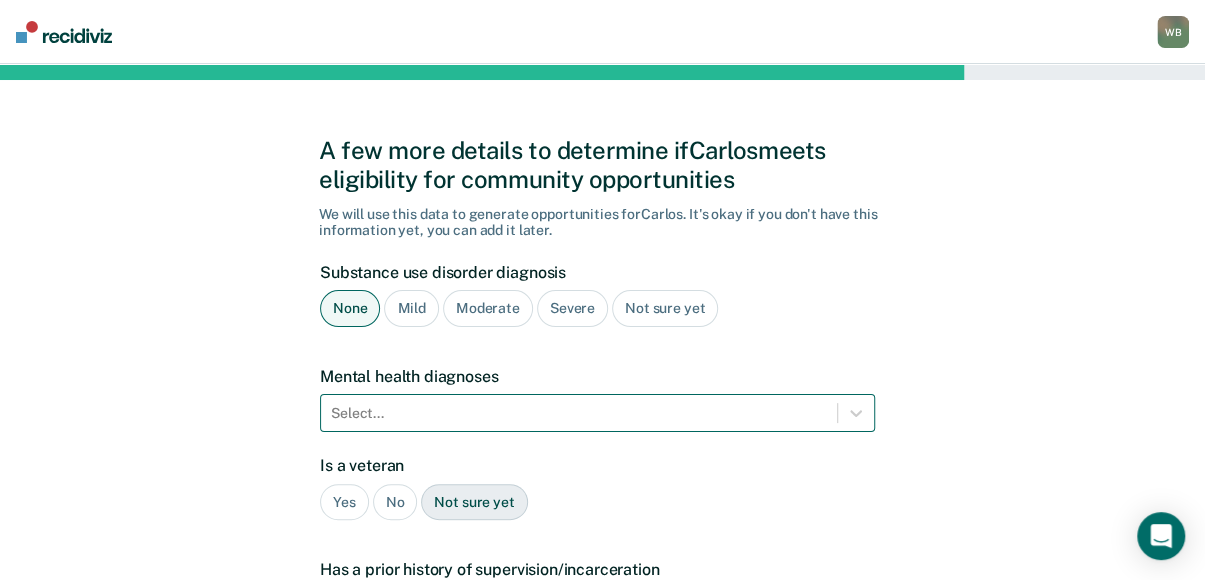 click on "Select..." at bounding box center (597, 413) 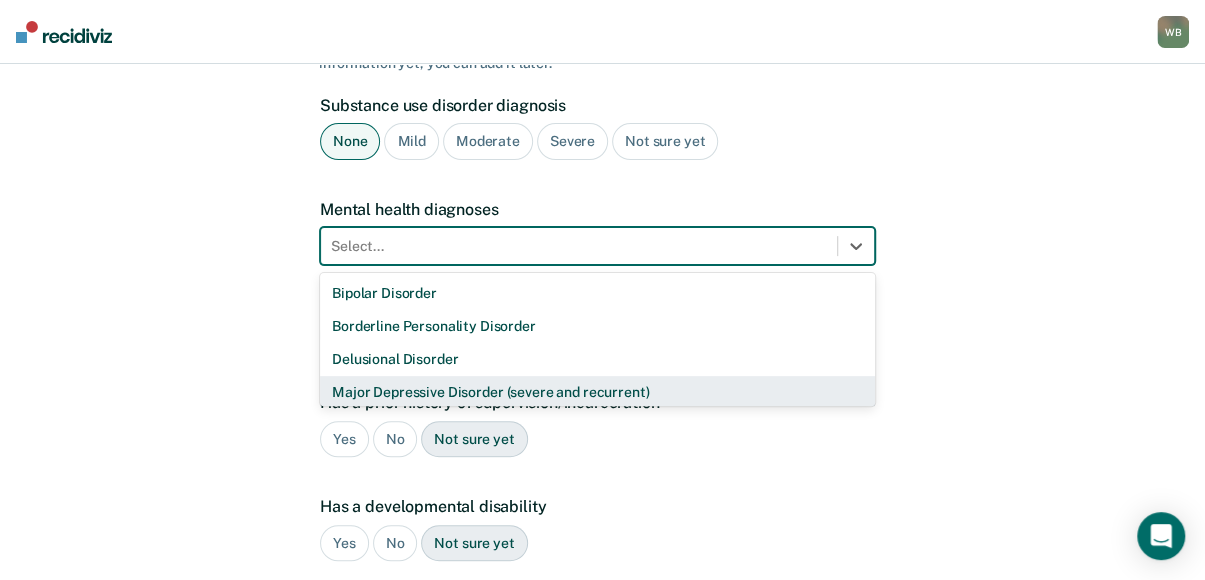 scroll, scrollTop: 168, scrollLeft: 0, axis: vertical 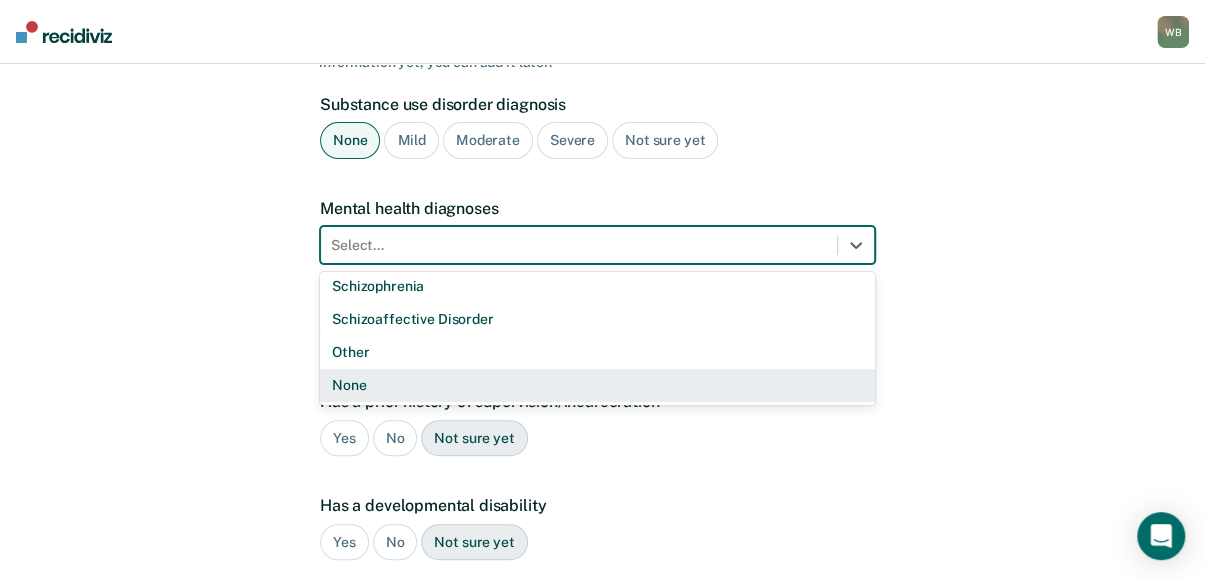 click on "None" at bounding box center [597, 385] 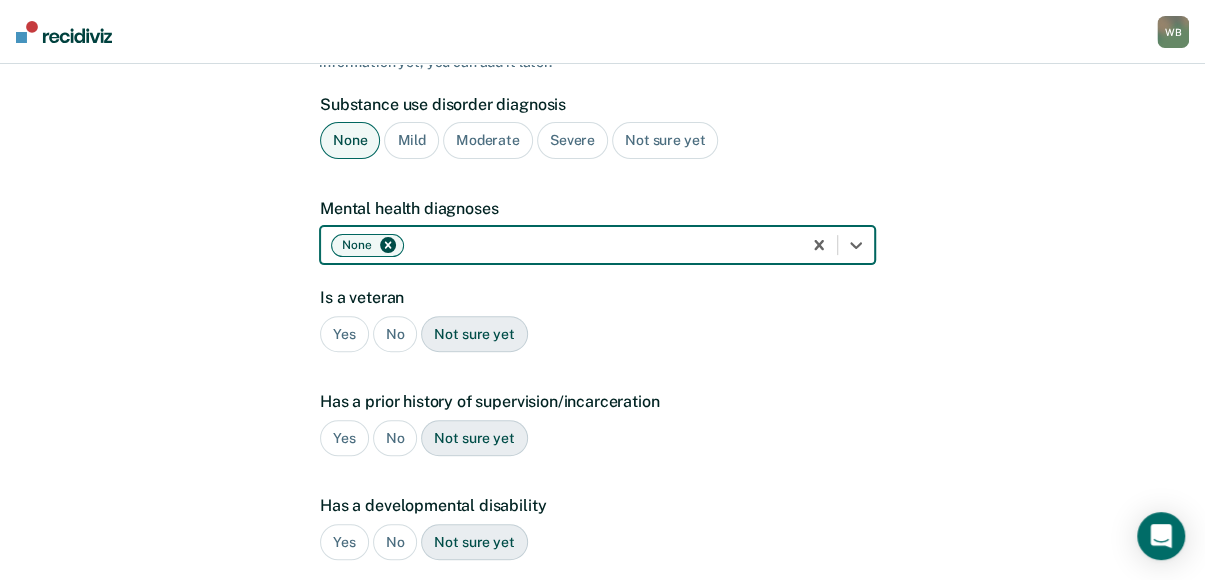 click on "No" at bounding box center (395, 334) 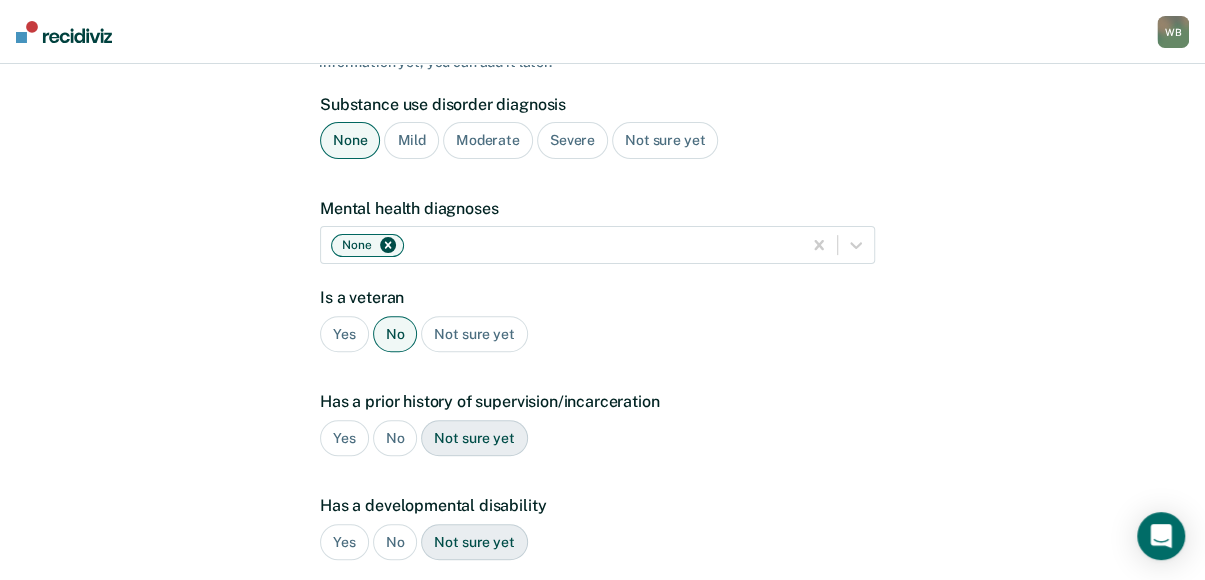 click on "Yes" at bounding box center (344, 438) 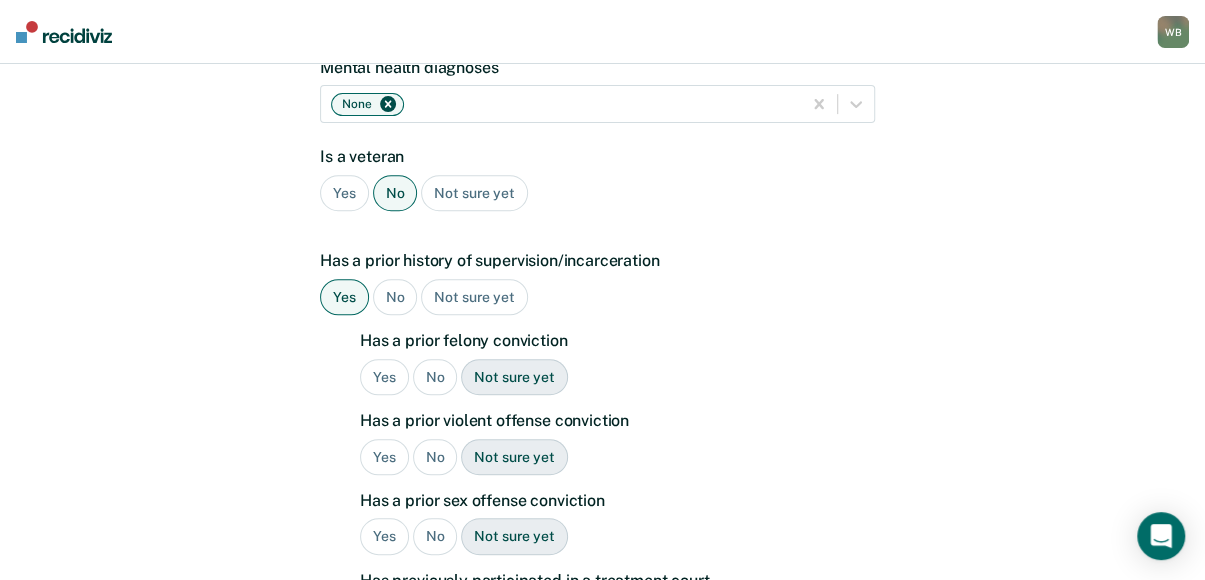 scroll, scrollTop: 368, scrollLeft: 0, axis: vertical 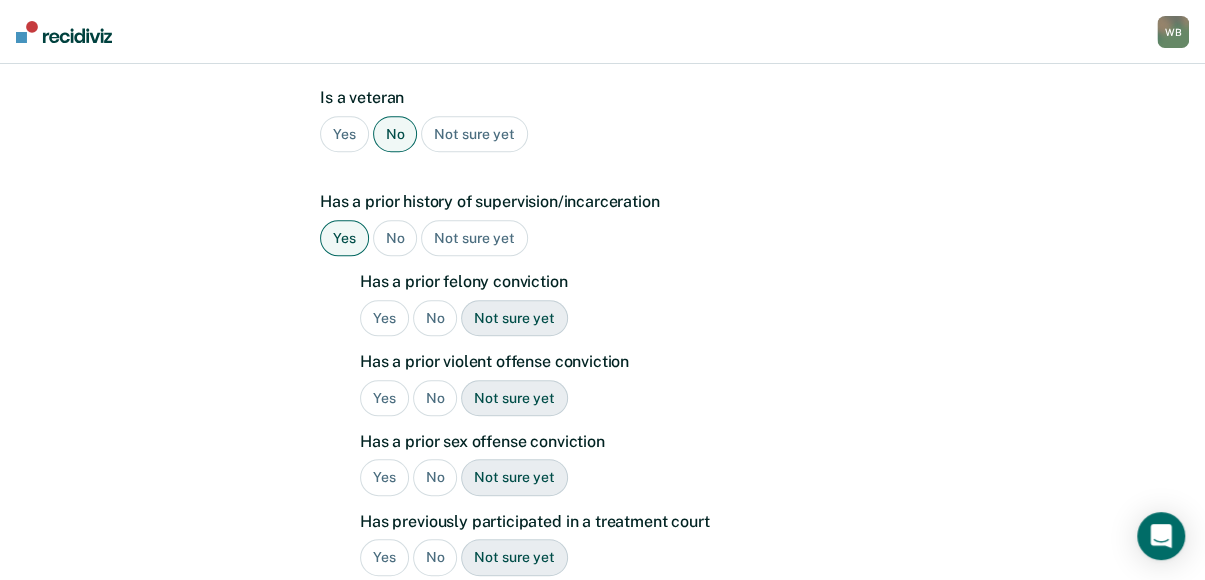 click on "Yes" at bounding box center (384, 318) 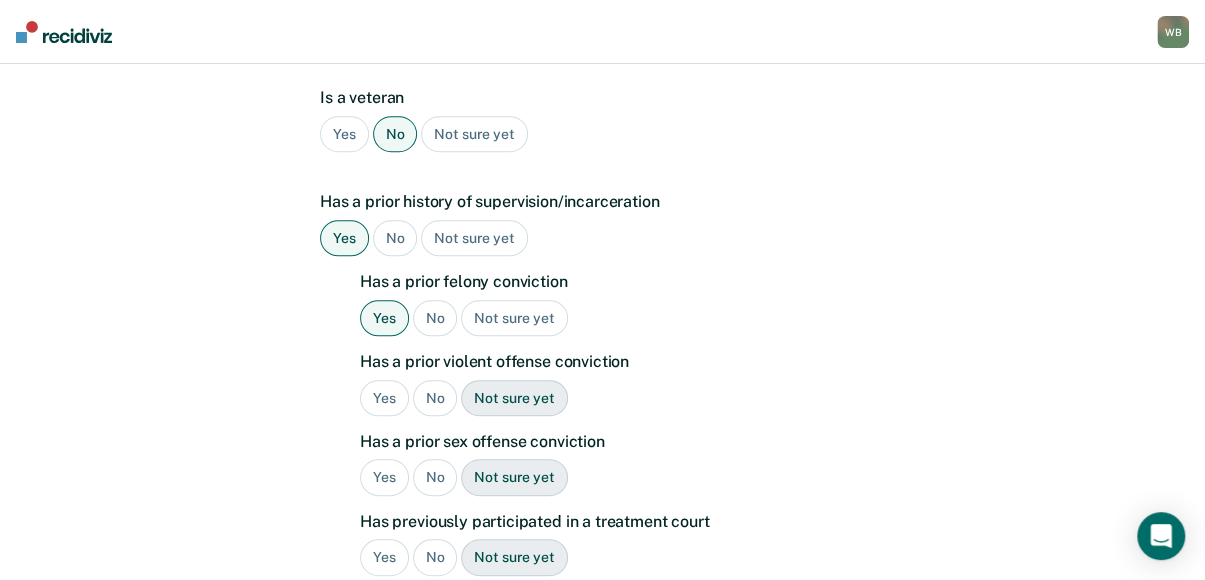 click on "Yes" at bounding box center (384, 398) 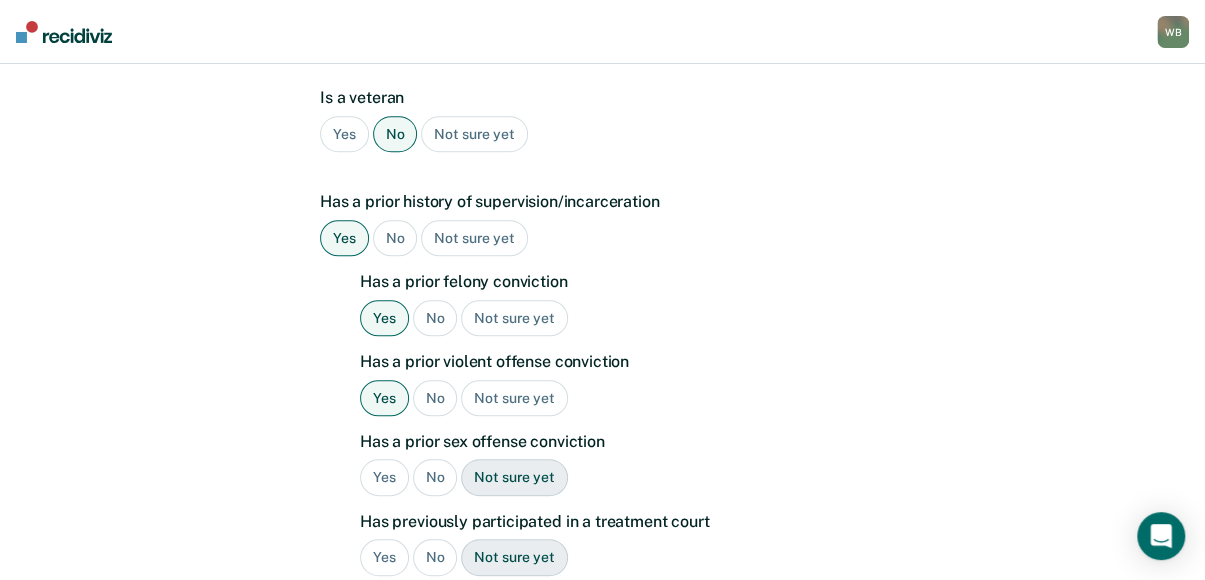 click on "Yes" at bounding box center [384, 477] 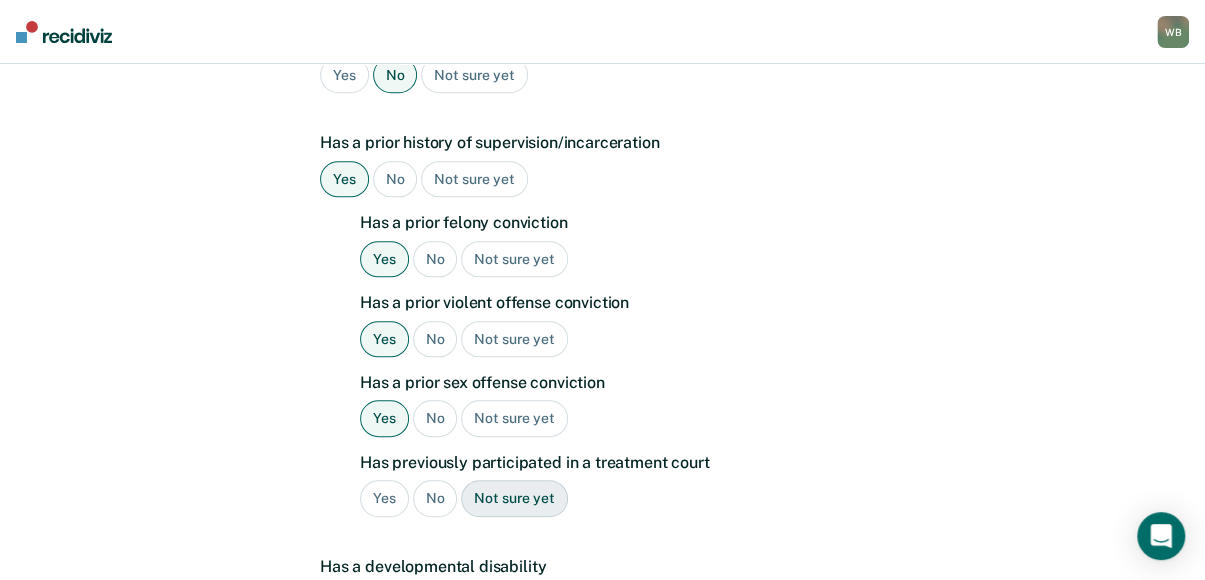 scroll, scrollTop: 468, scrollLeft: 0, axis: vertical 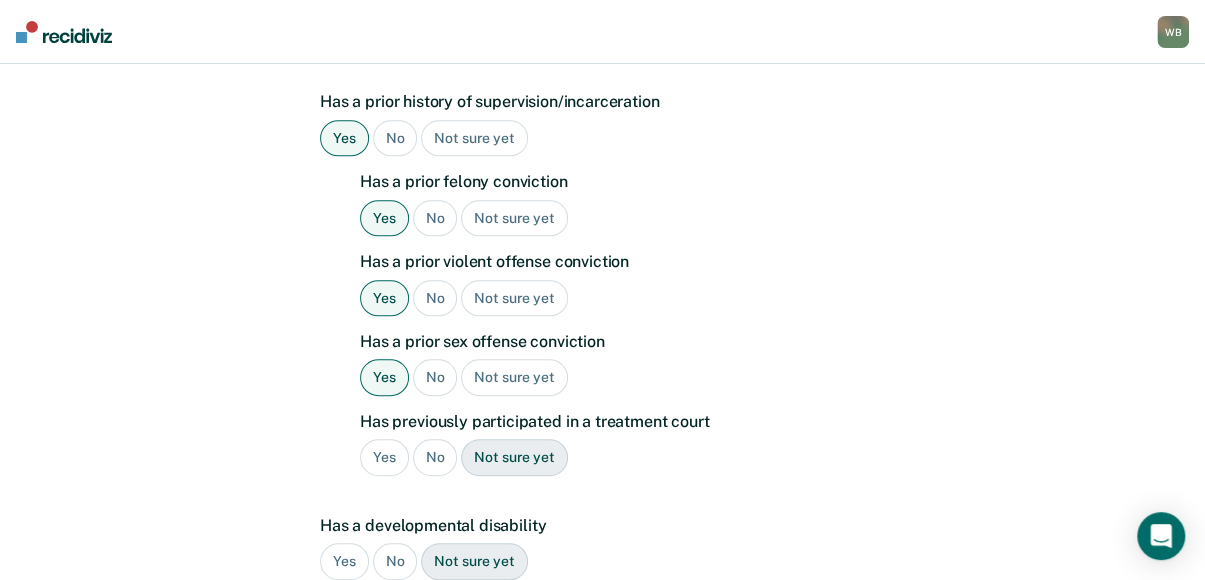 click on "No" at bounding box center [435, 457] 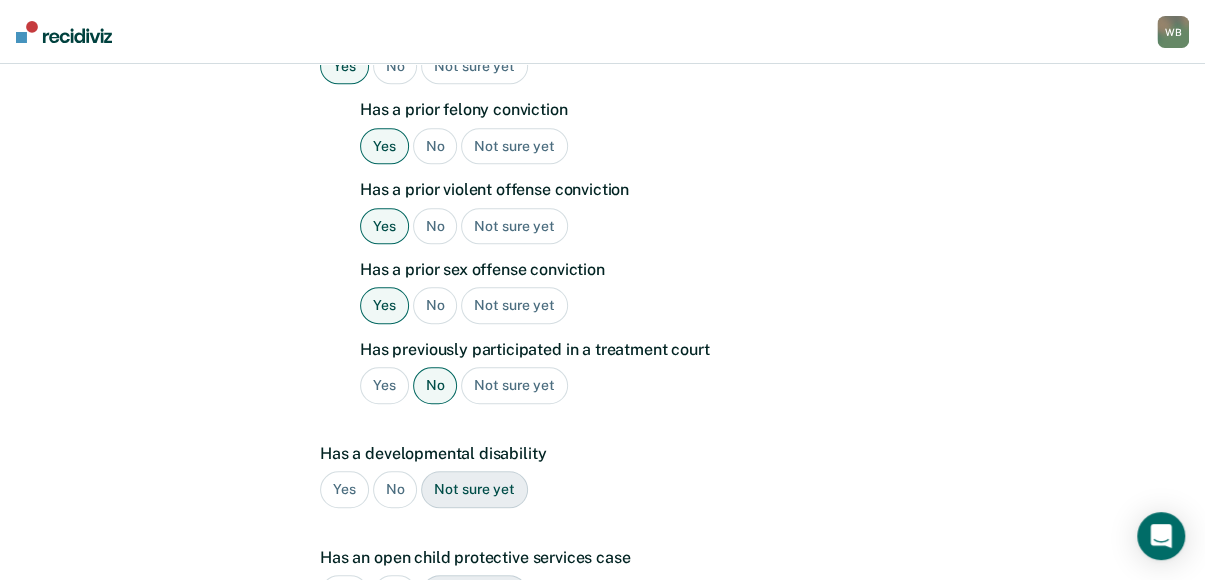 scroll, scrollTop: 568, scrollLeft: 0, axis: vertical 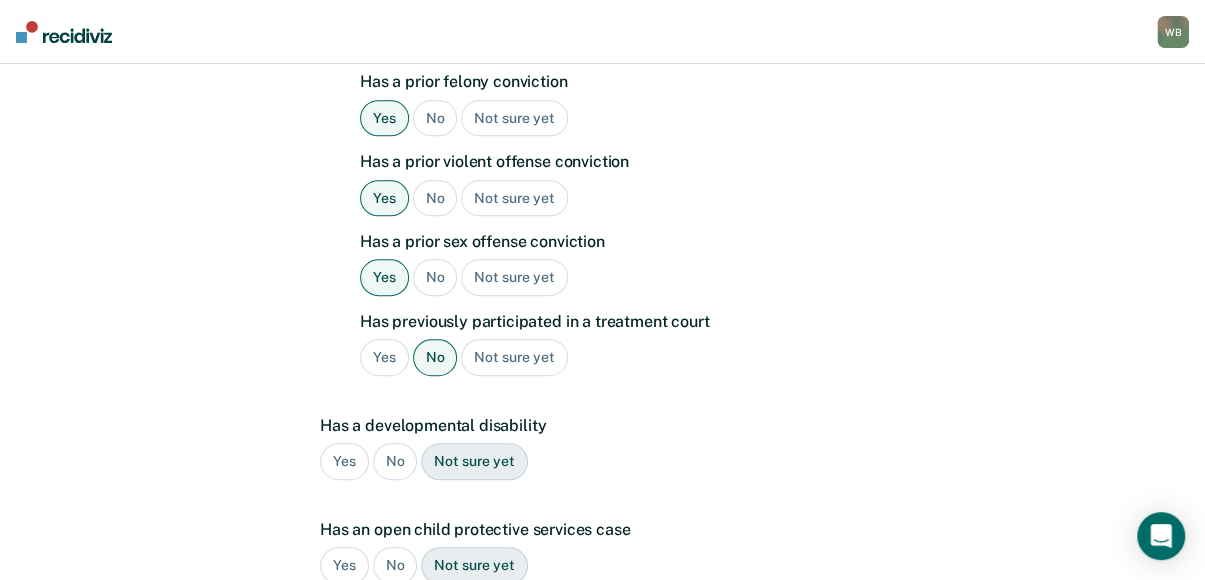 click on "No" at bounding box center (395, 461) 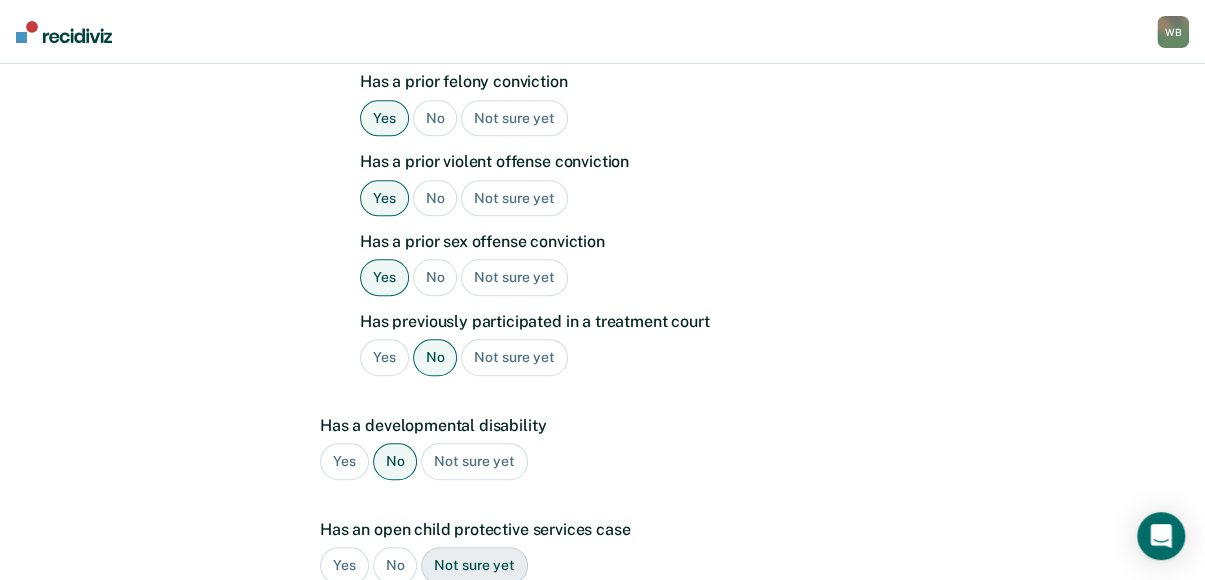 click on "No" at bounding box center [395, 565] 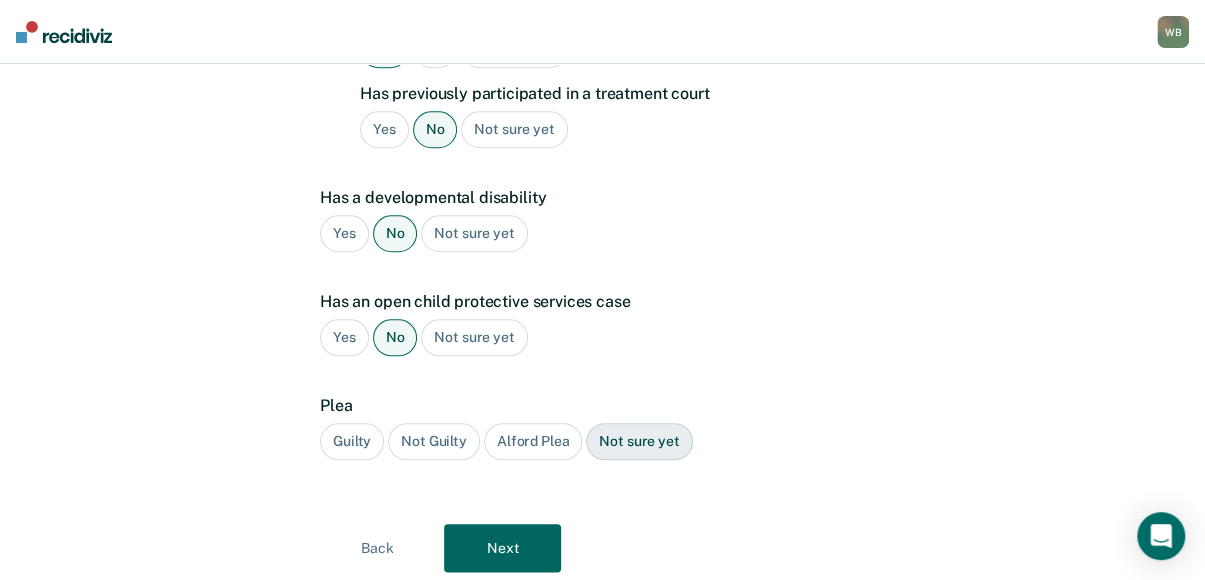 scroll, scrollTop: 853, scrollLeft: 0, axis: vertical 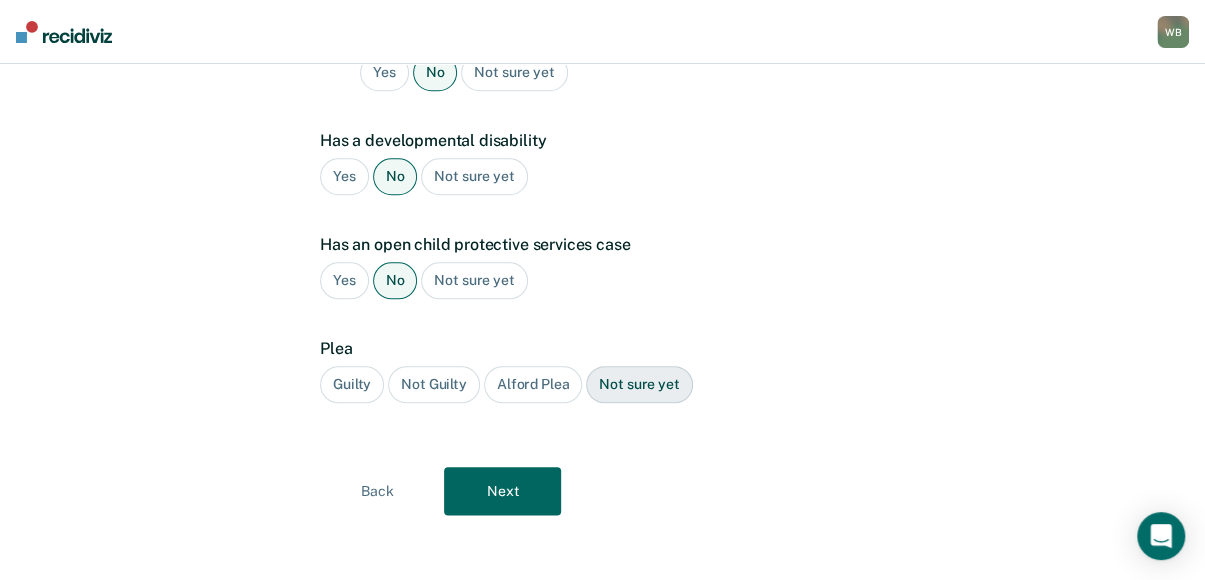 click on "Guilty" at bounding box center (352, 384) 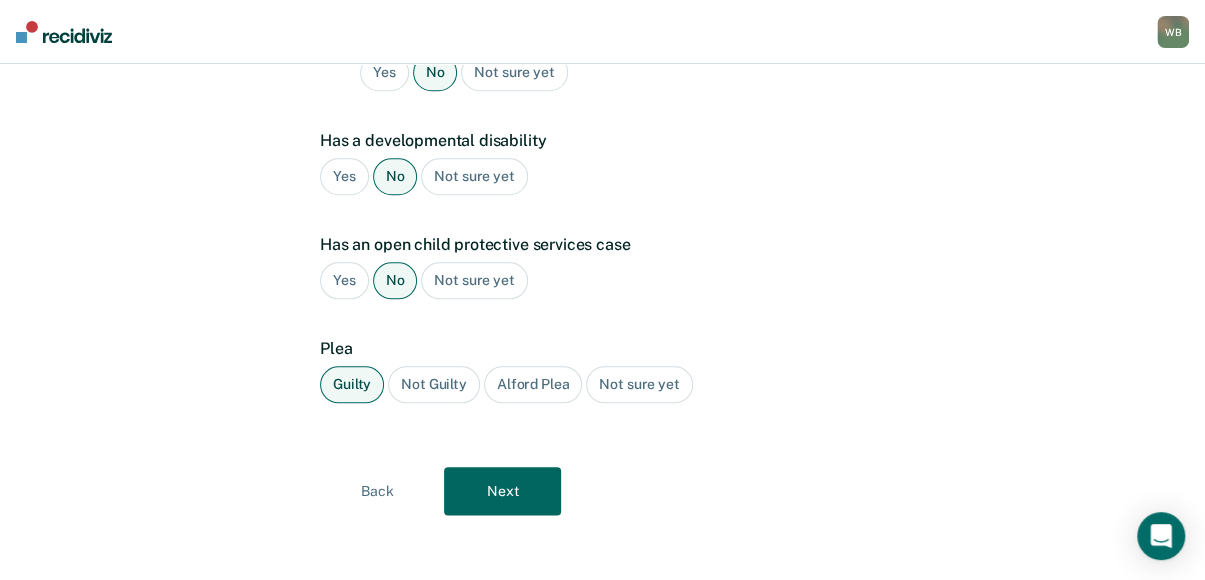 click on "Next" at bounding box center [502, 491] 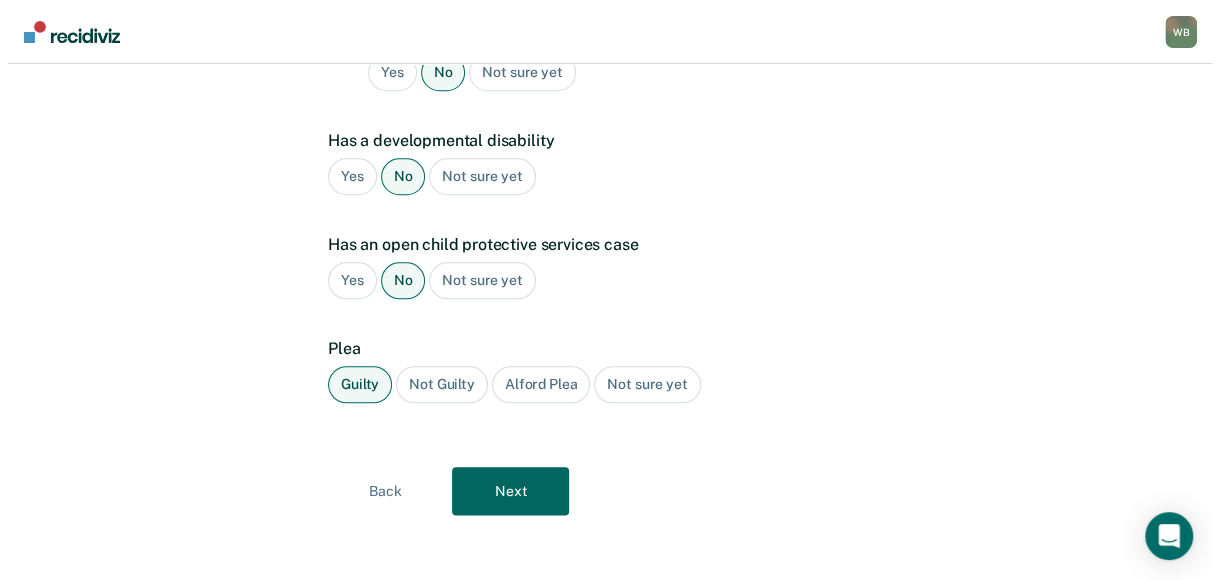 scroll, scrollTop: 0, scrollLeft: 0, axis: both 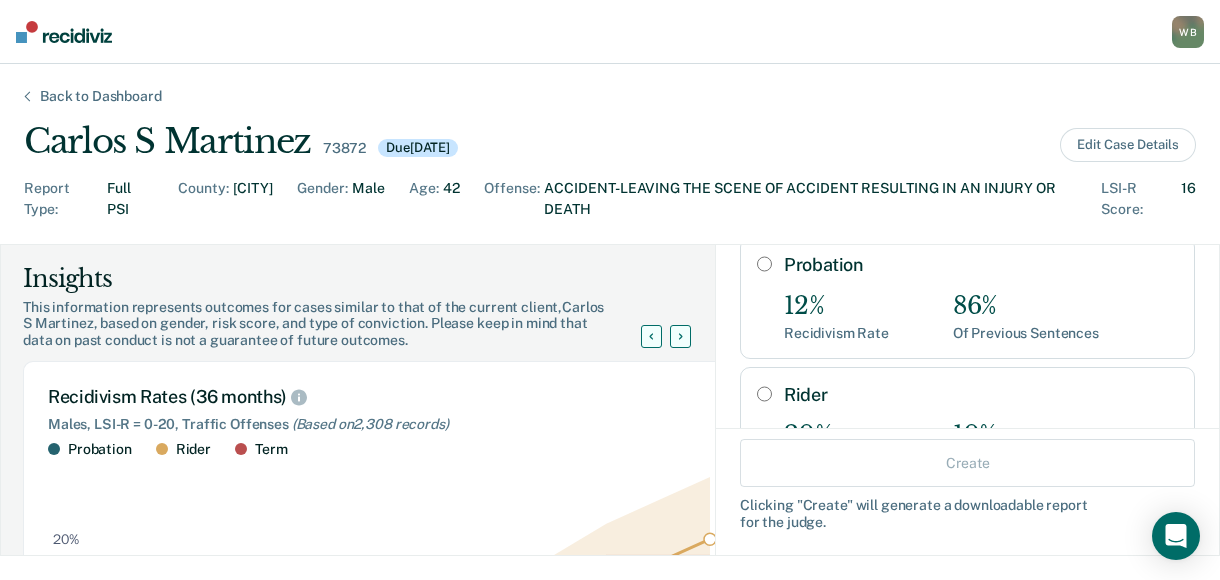 drag, startPoint x: 756, startPoint y: 267, endPoint x: 744, endPoint y: 273, distance: 13.416408 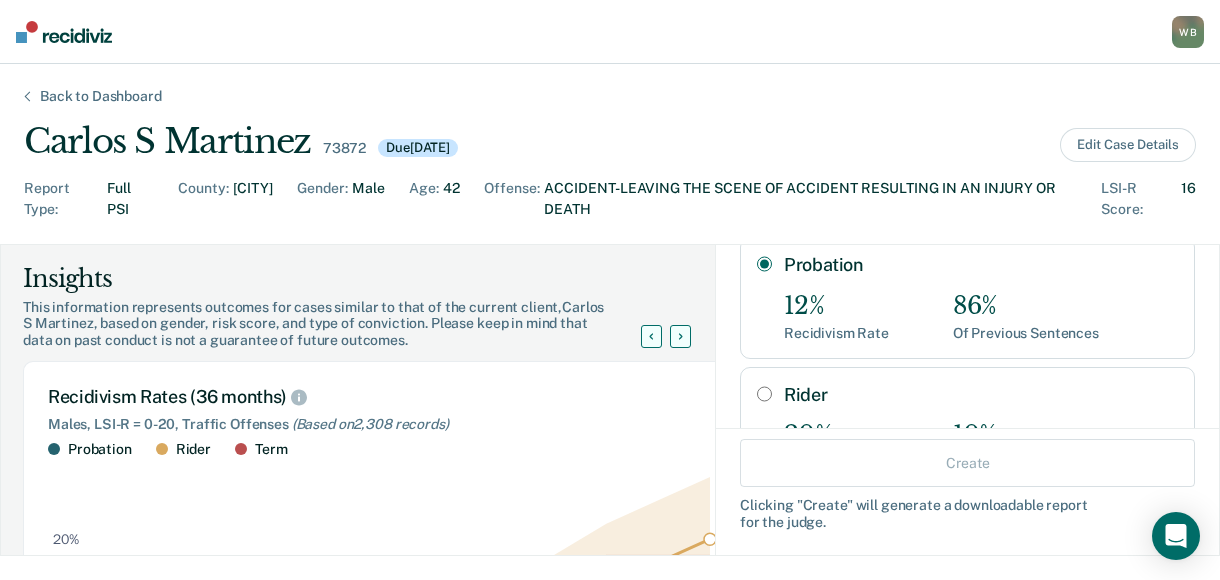 radio on "true" 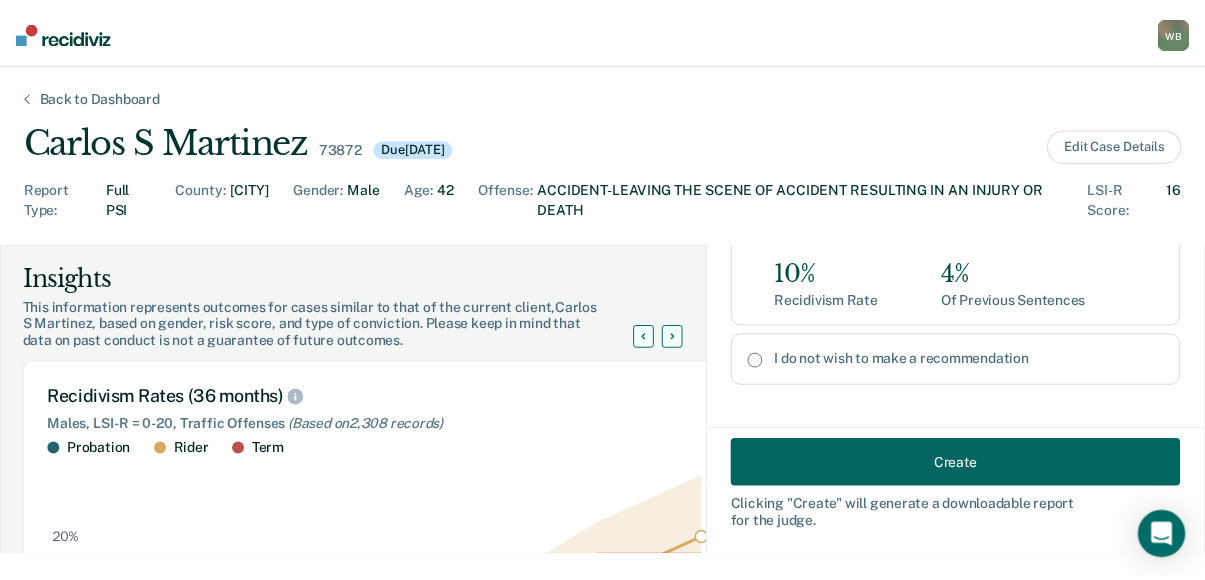 scroll, scrollTop: 452, scrollLeft: 0, axis: vertical 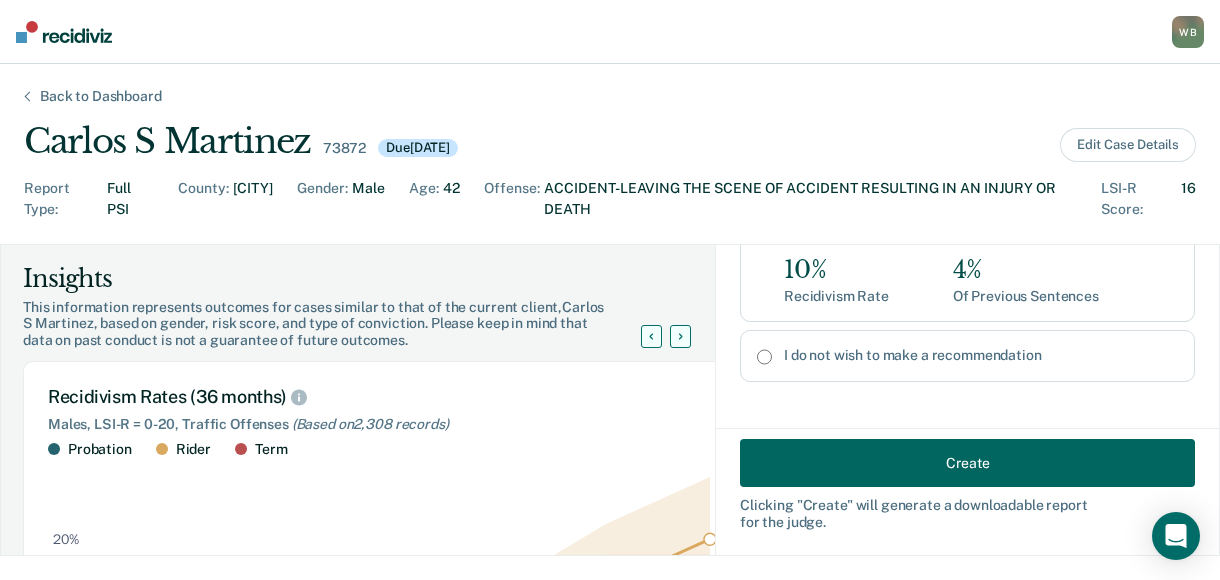 click on "Create" at bounding box center [967, 463] 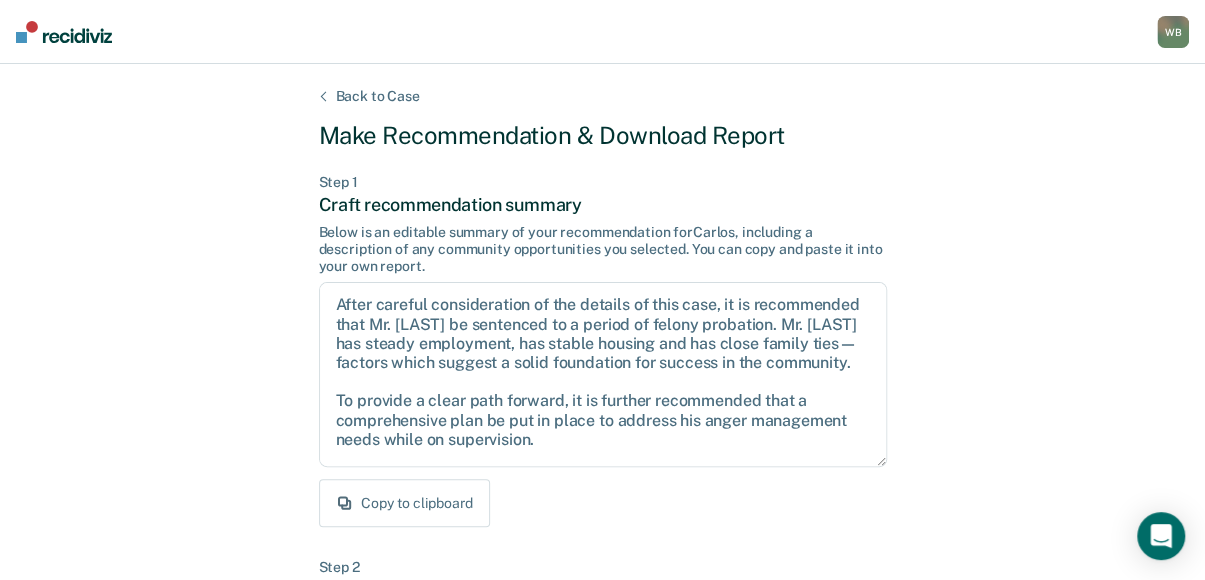 scroll, scrollTop: 452, scrollLeft: 0, axis: vertical 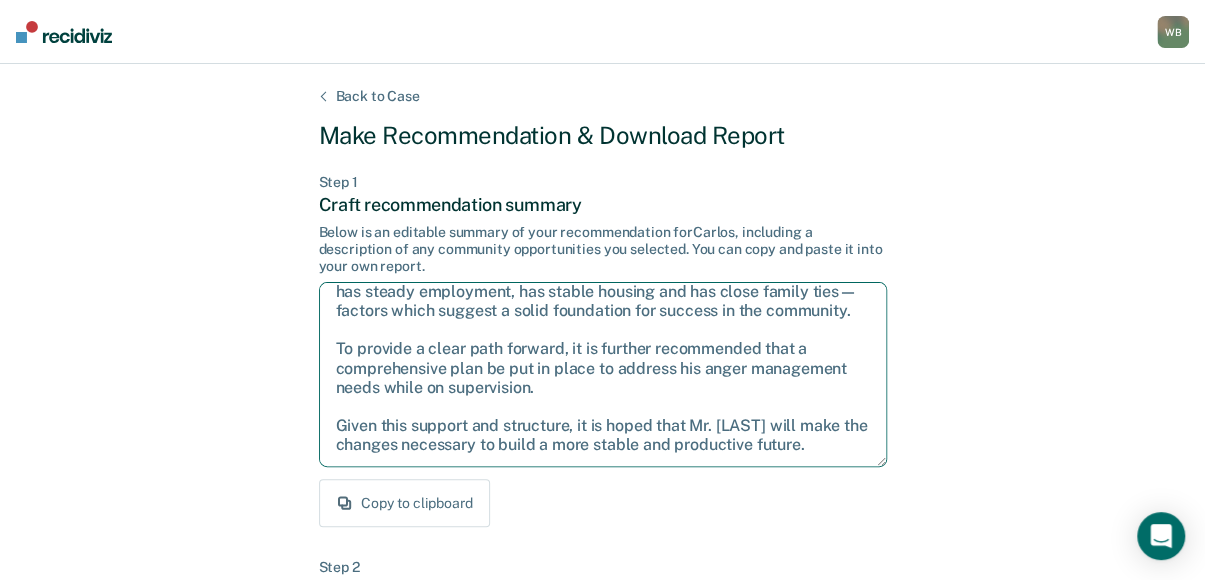 drag, startPoint x: 342, startPoint y: 308, endPoint x: 668, endPoint y: 421, distance: 345.029 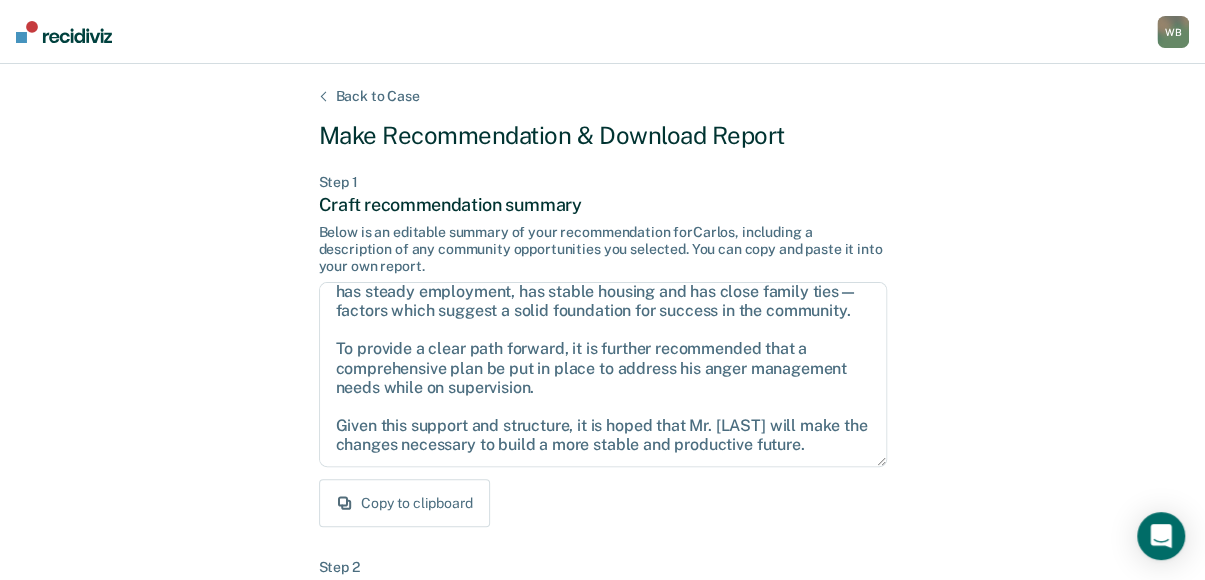 click on "Step 1" at bounding box center [603, 182] 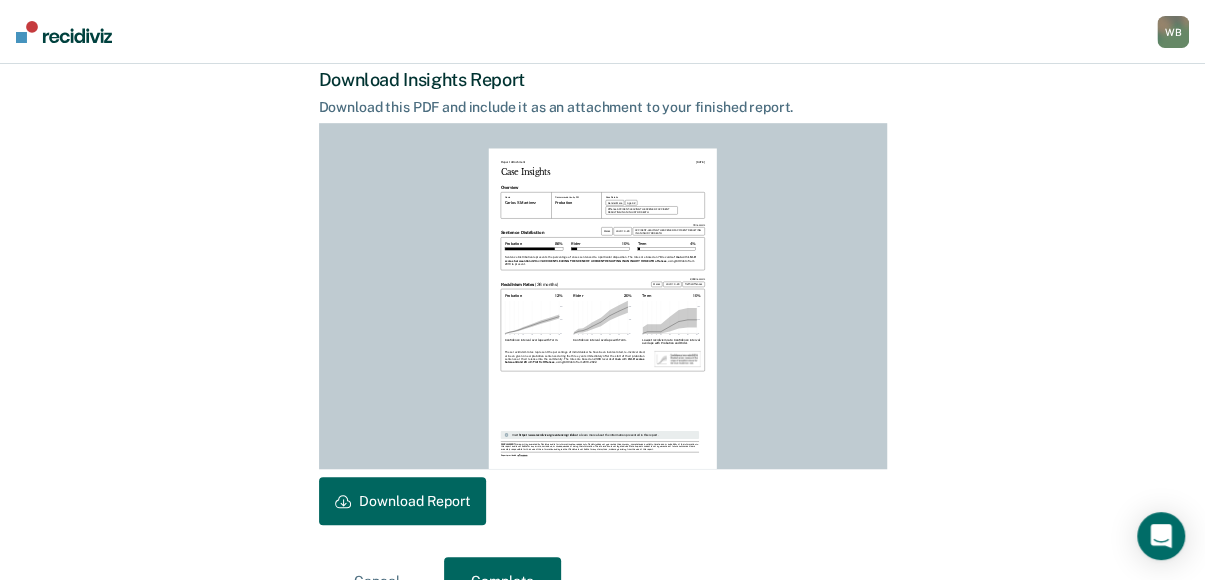 scroll, scrollTop: 560, scrollLeft: 0, axis: vertical 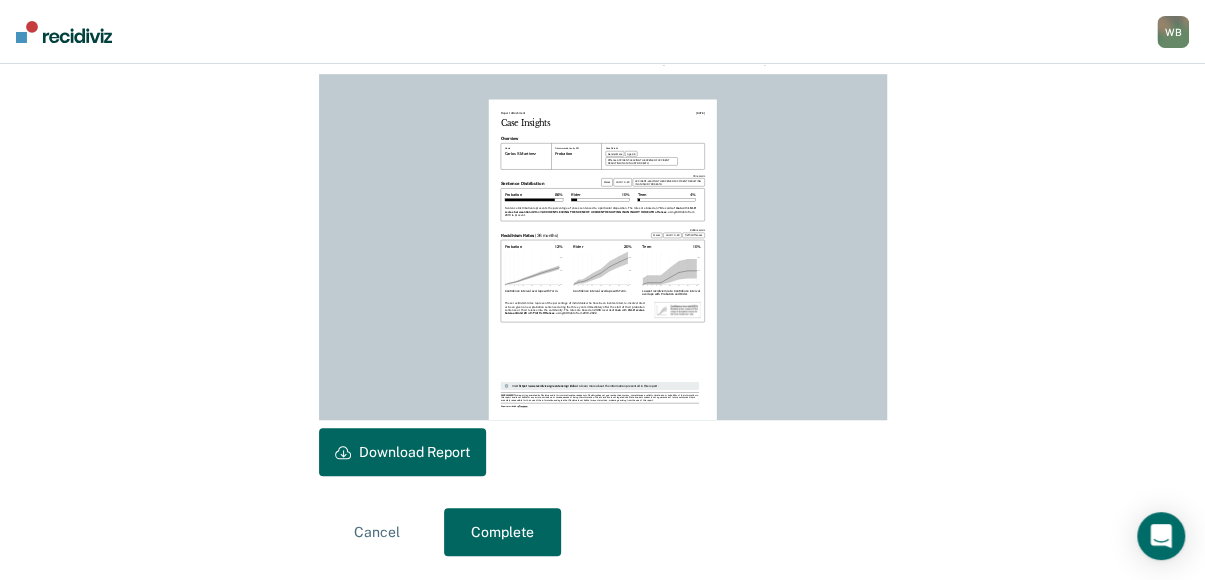 click on "Download Report" at bounding box center [402, 452] 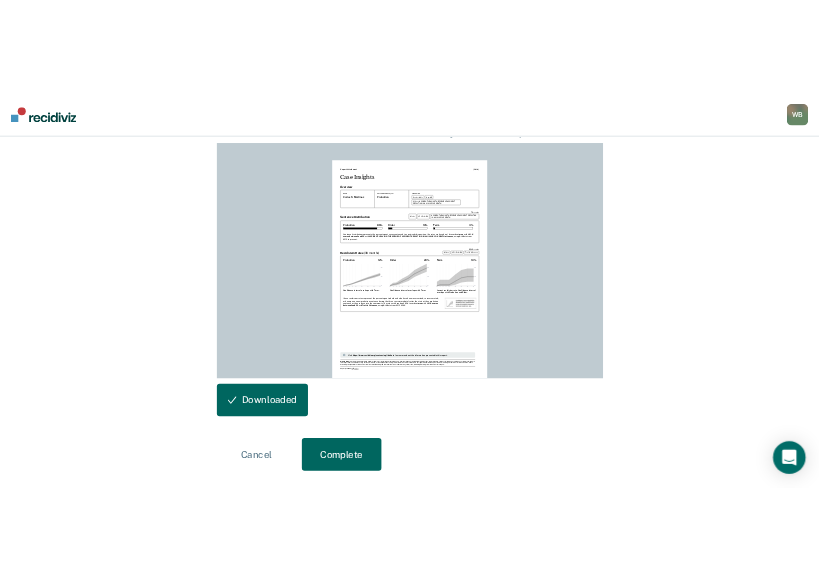 scroll, scrollTop: 0, scrollLeft: 0, axis: both 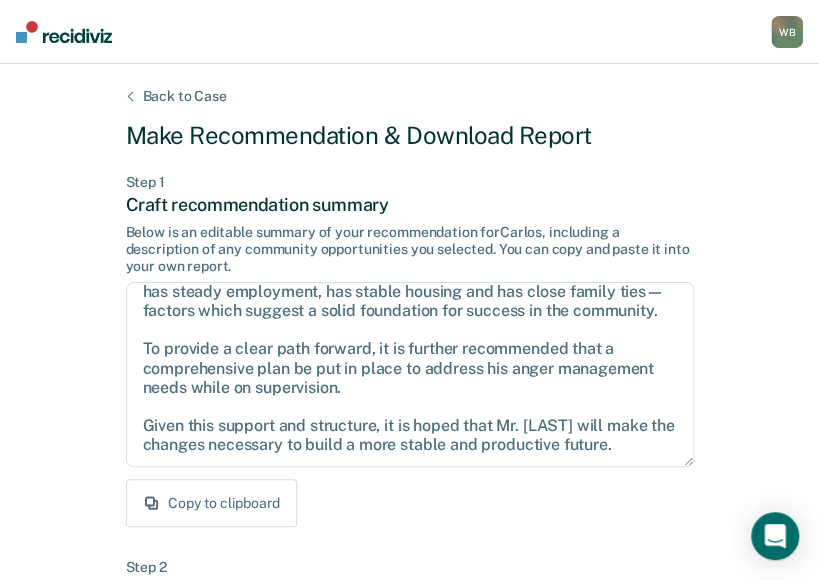click on "Back to Case Make Recommendation & Download Report Step 1 Craft recommendation summary Below is an editable summary of your recommendation for [FIRST] , including a description of any community opportunities you selected. You can copy and paste it into your own report. After careful consideration of the details of this case, it is recommended that Mr. [LAST] be sentenced to a period of felony probation. Mr. [LAST] has steady employment, has stable housing and has close family ties—factors which suggest a solid foundation for success in the community.
To provide a clear path forward, it is further recommended that a comprehensive plan be put in place to address his anger management needs while on supervision.
Given this support and structure, it is hoped that Mr. [LAST] will make the changes necessary to build a more stable and productive future. Copy to clipboard Step 2 Download Insights Report Download this PDF and include it as an attachment to your finished report. Report Attachment Overview 42" at bounding box center [410, 602] 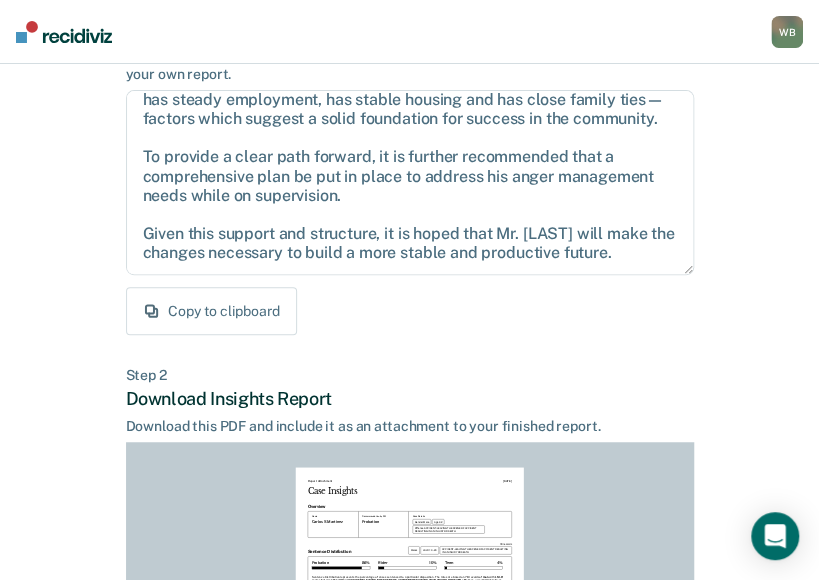 scroll, scrollTop: 560, scrollLeft: 0, axis: vertical 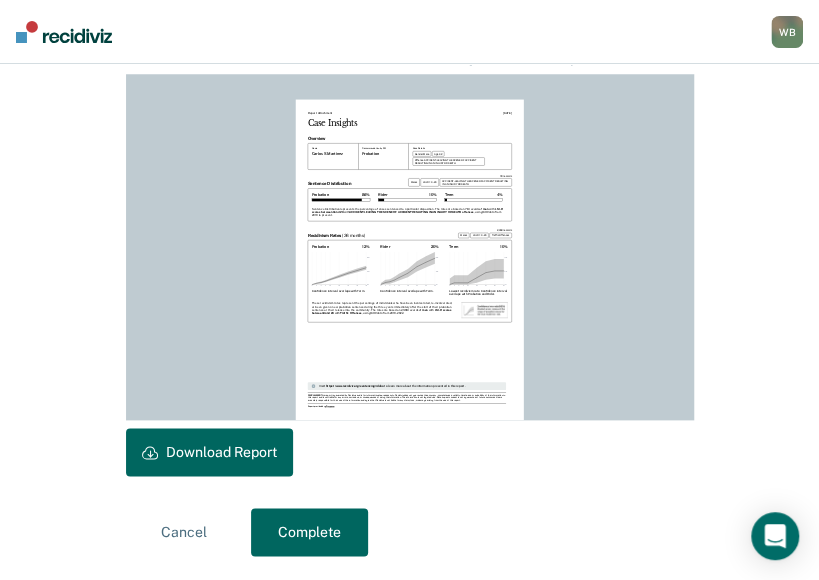 click on "Complete" at bounding box center (309, 532) 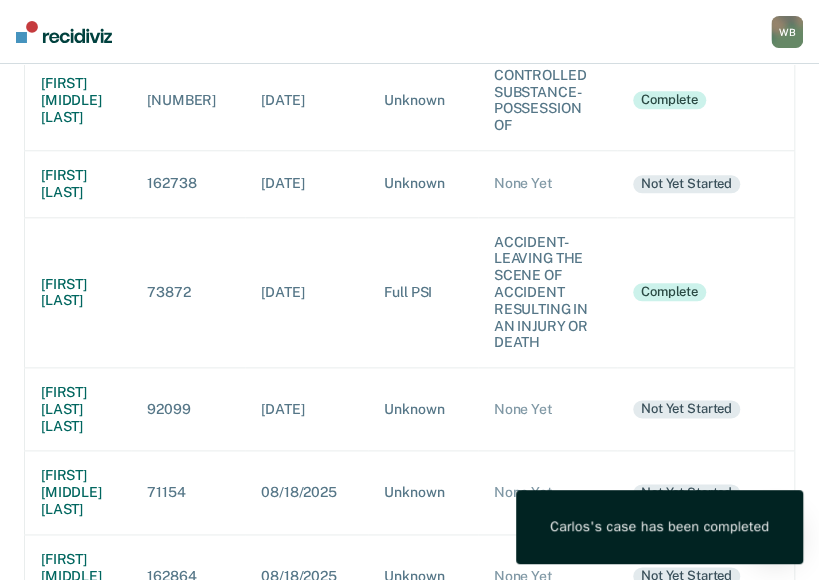 scroll, scrollTop: 600, scrollLeft: 0, axis: vertical 